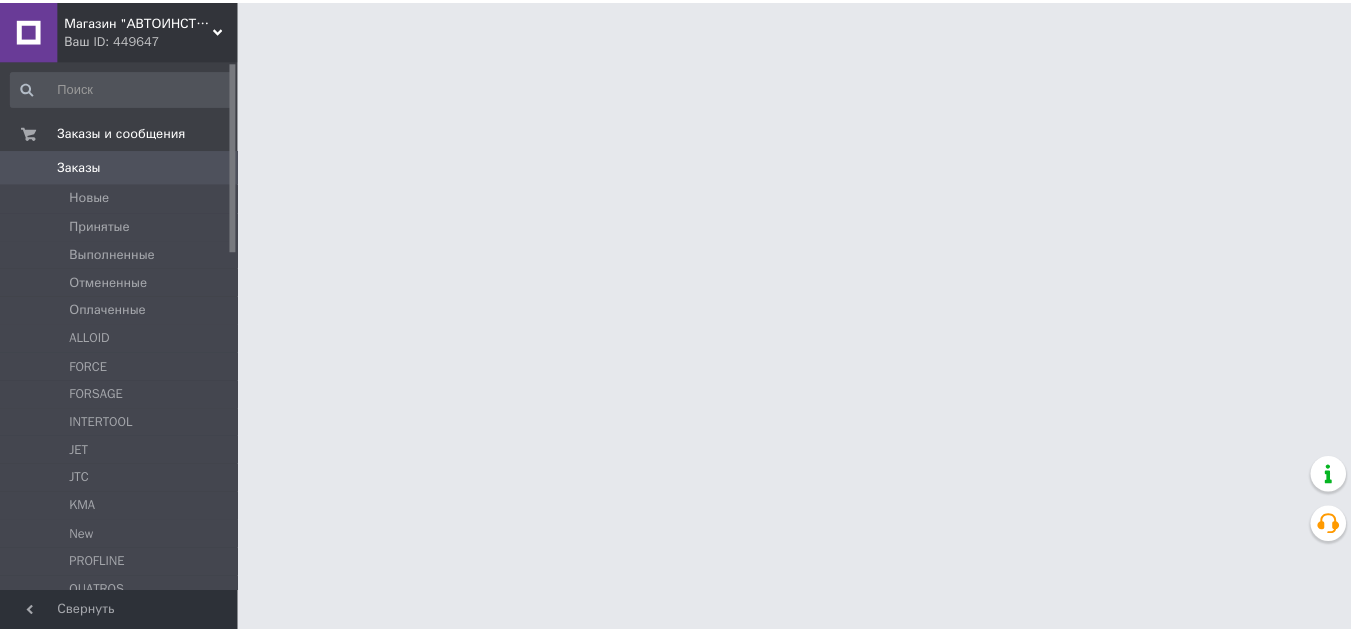 scroll, scrollTop: 0, scrollLeft: 0, axis: both 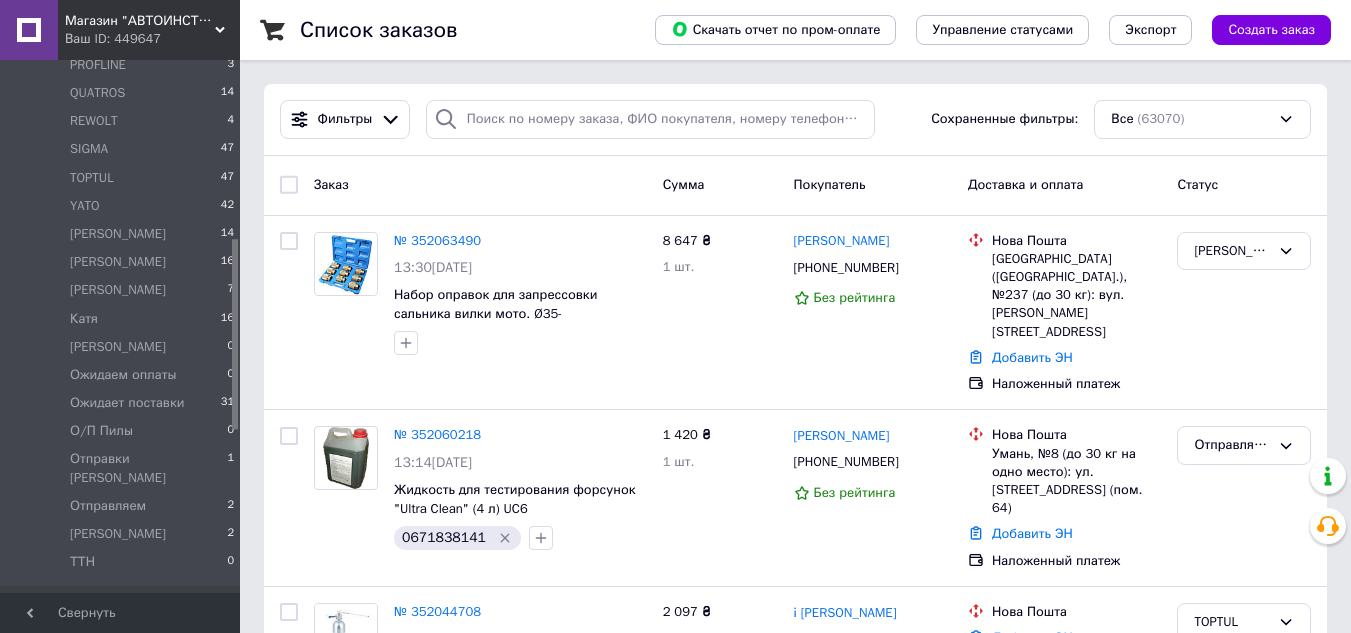 click on "Отправки [PERSON_NAME]" at bounding box center [148, 468] 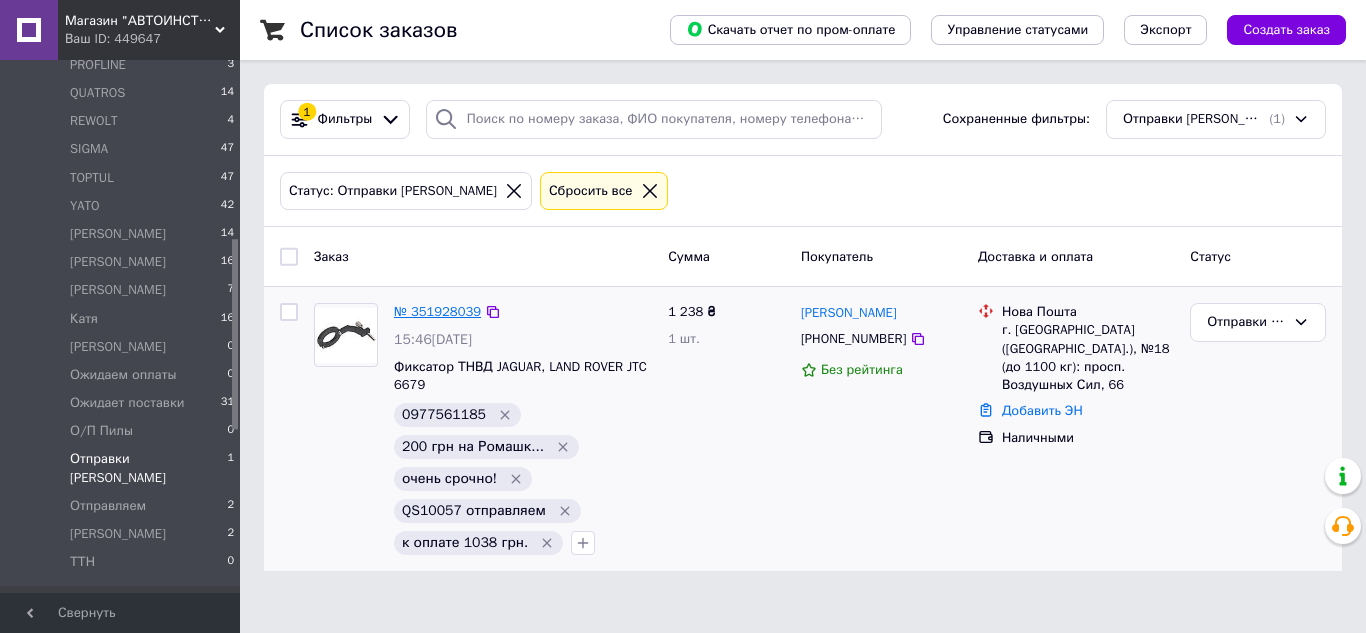 click on "№ 351928039" at bounding box center [437, 311] 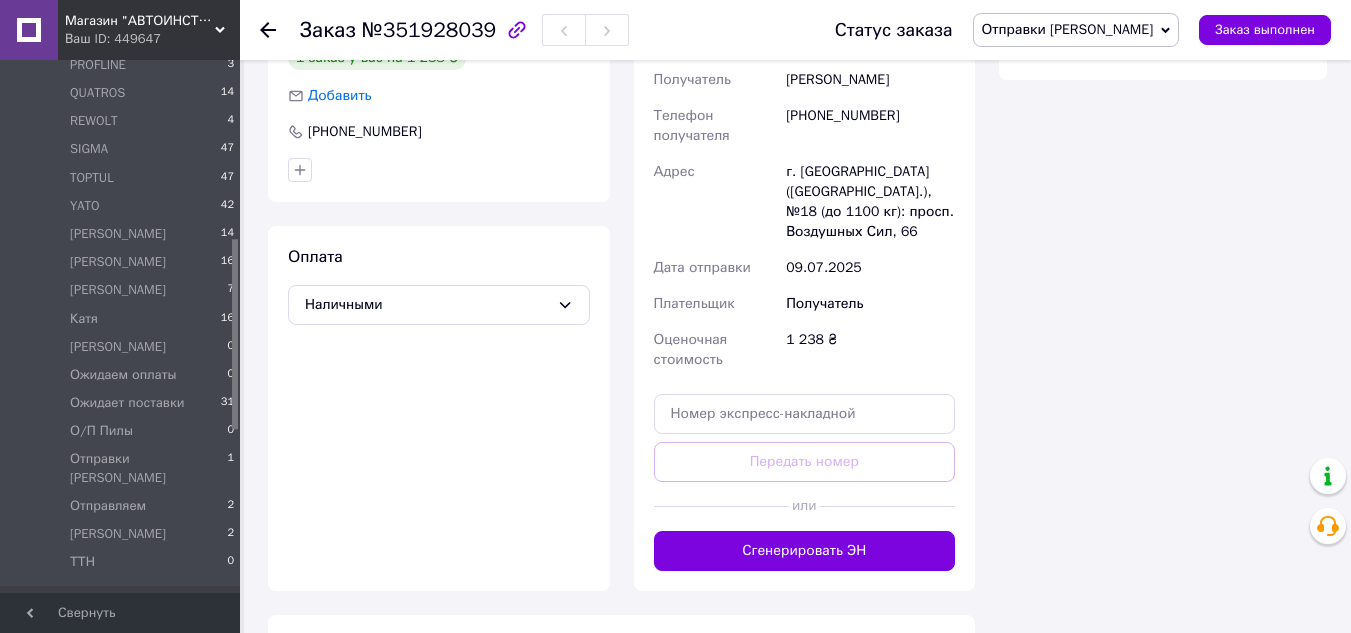 scroll, scrollTop: 446, scrollLeft: 0, axis: vertical 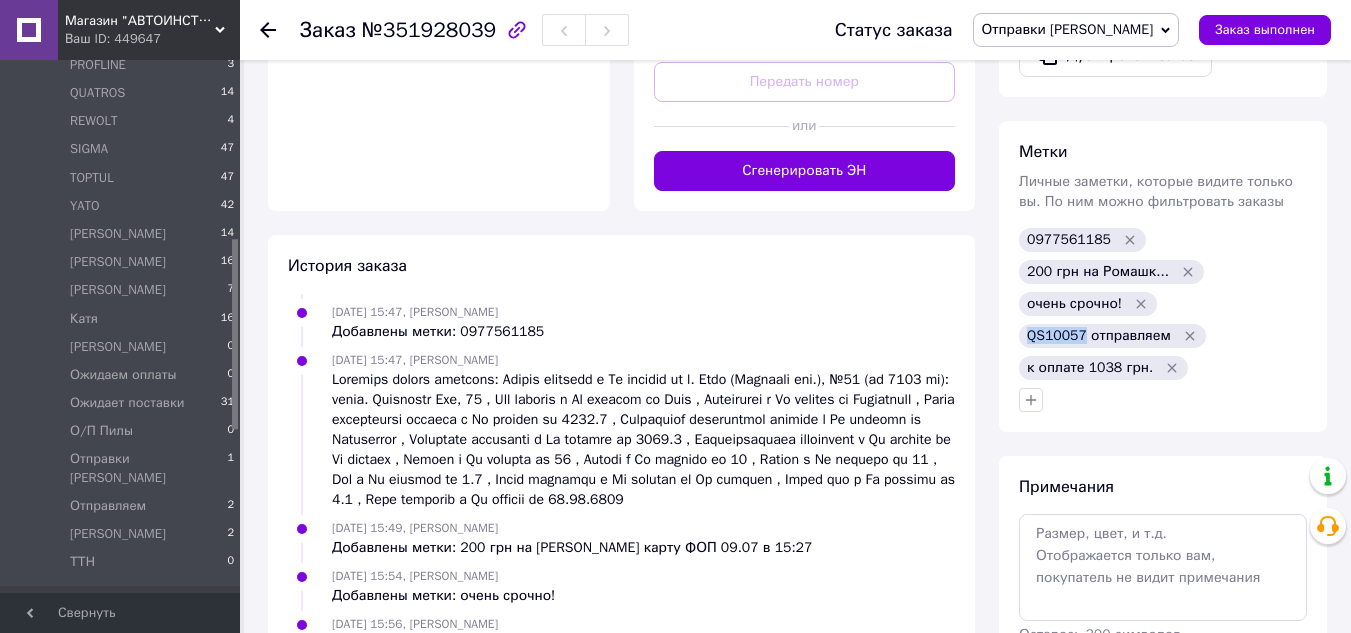 drag, startPoint x: 1083, startPoint y: 317, endPoint x: 1029, endPoint y: 317, distance: 54 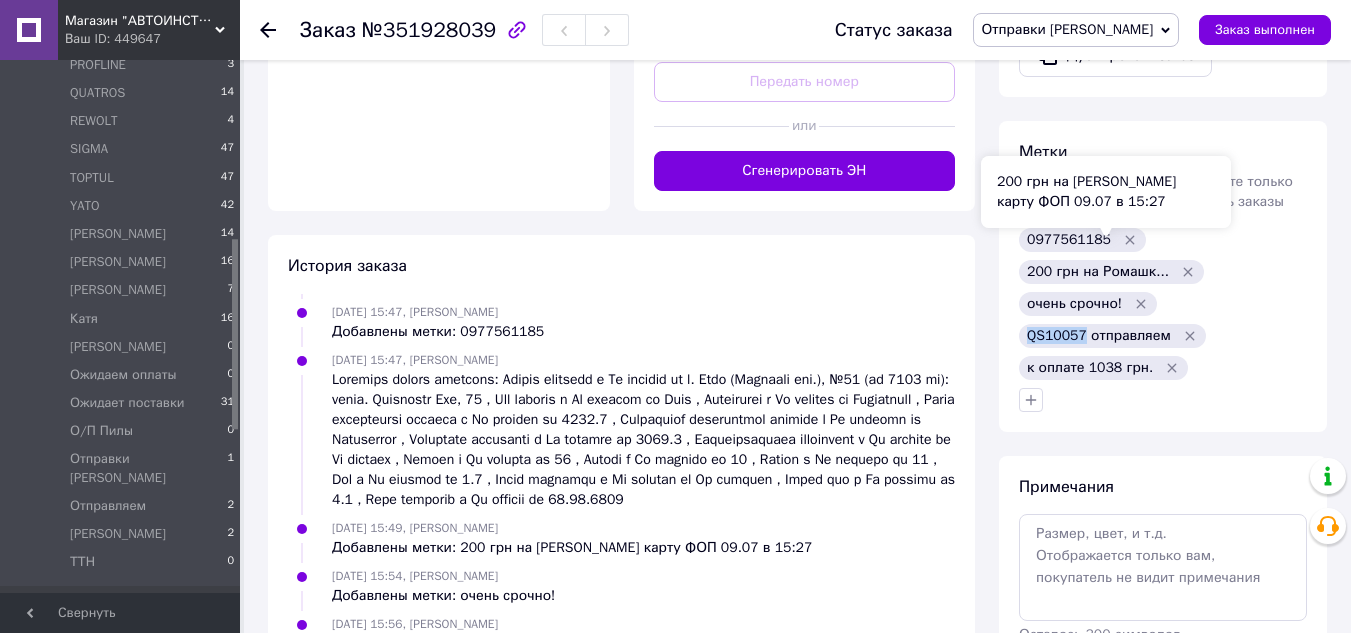 copy on "QS10057" 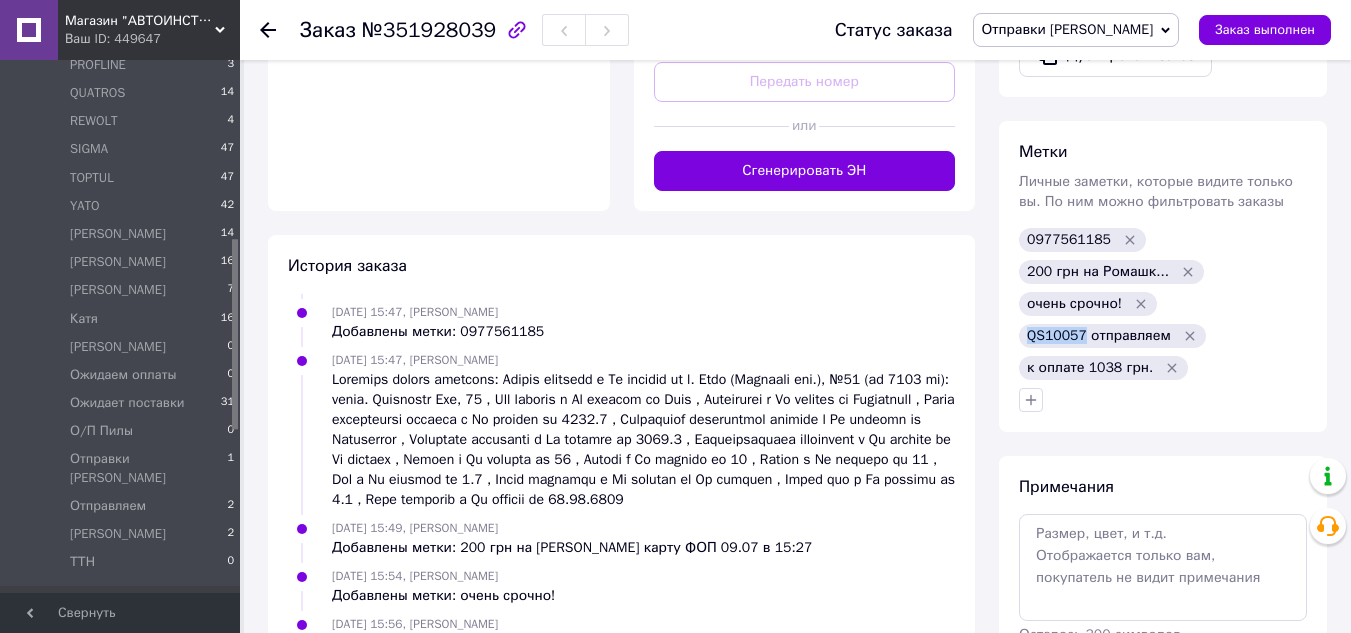 scroll, scrollTop: 56, scrollLeft: 0, axis: vertical 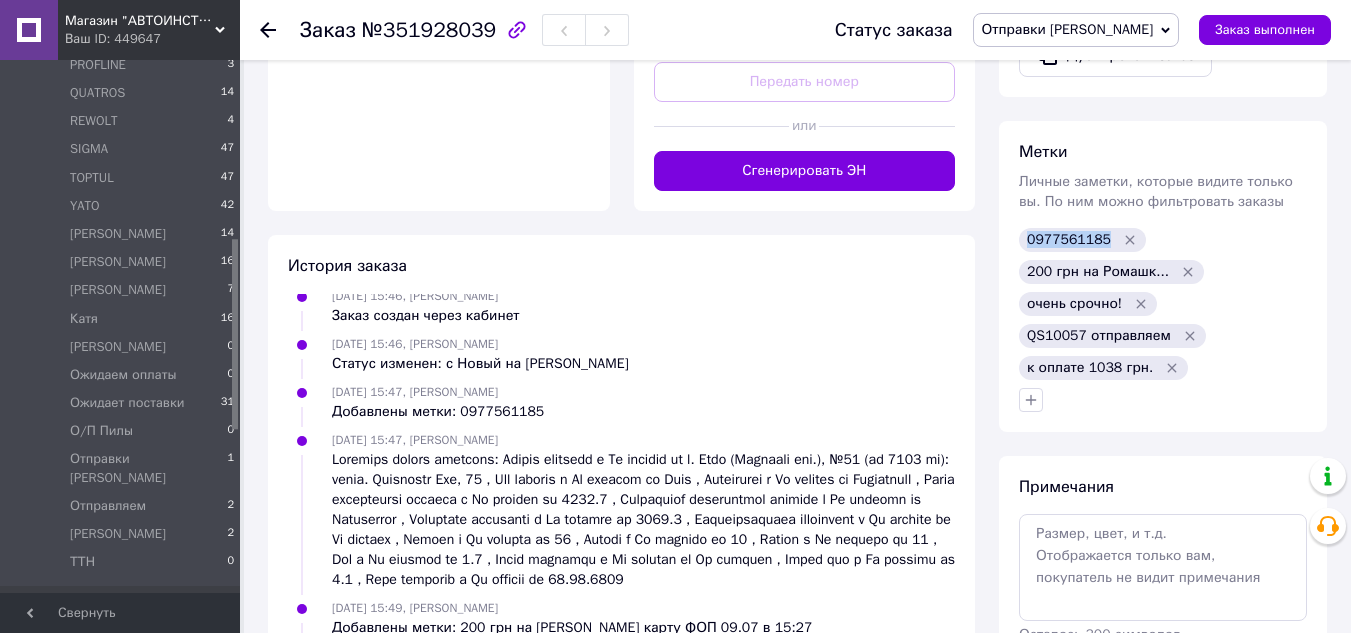 drag, startPoint x: 1029, startPoint y: 220, endPoint x: 1102, endPoint y: 221, distance: 73.00685 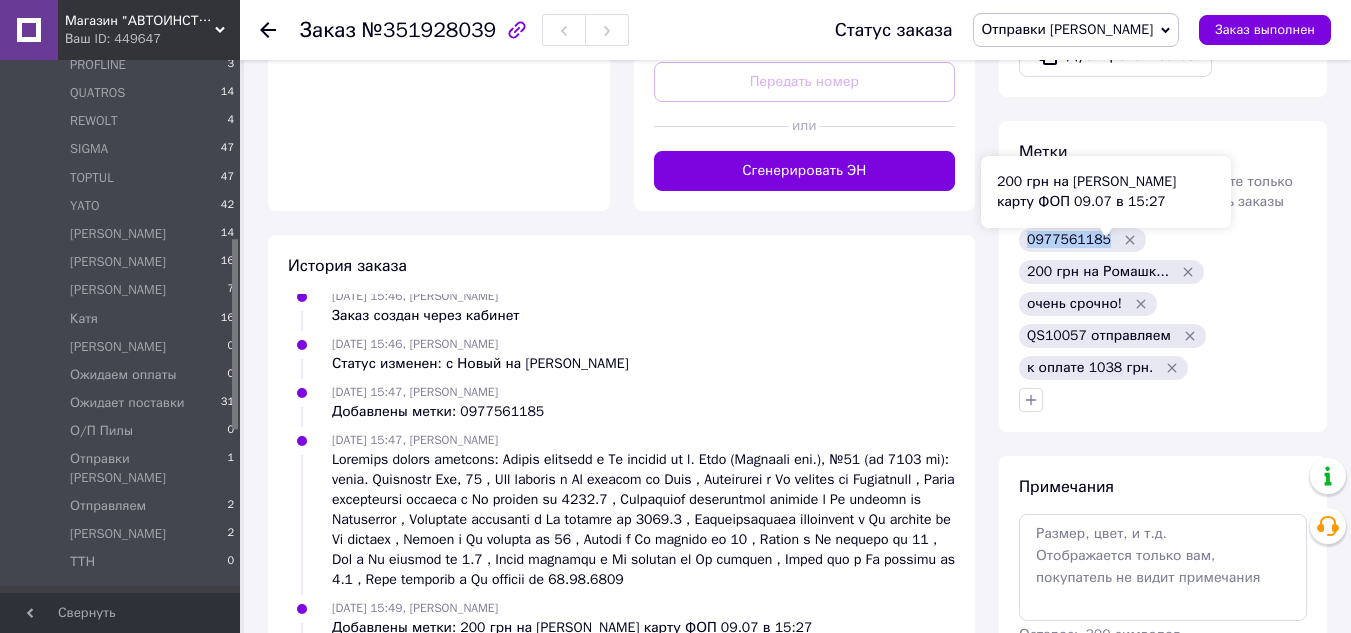 copy on "0977561185" 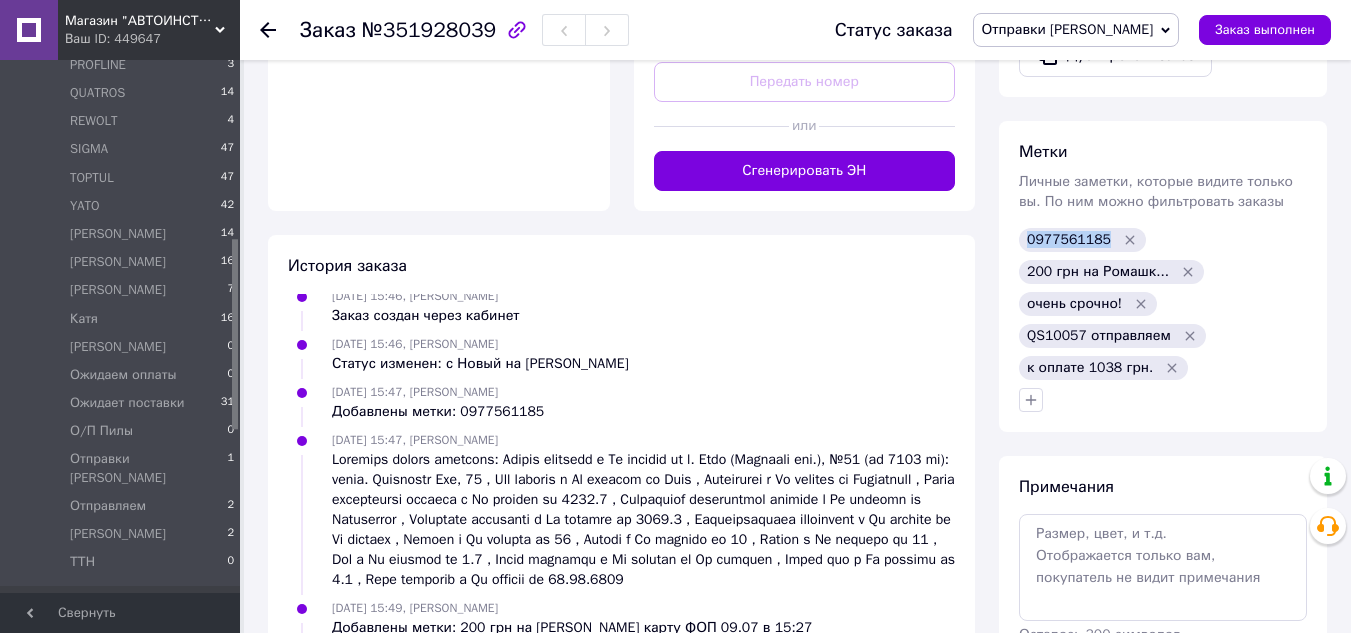 scroll, scrollTop: 0, scrollLeft: 0, axis: both 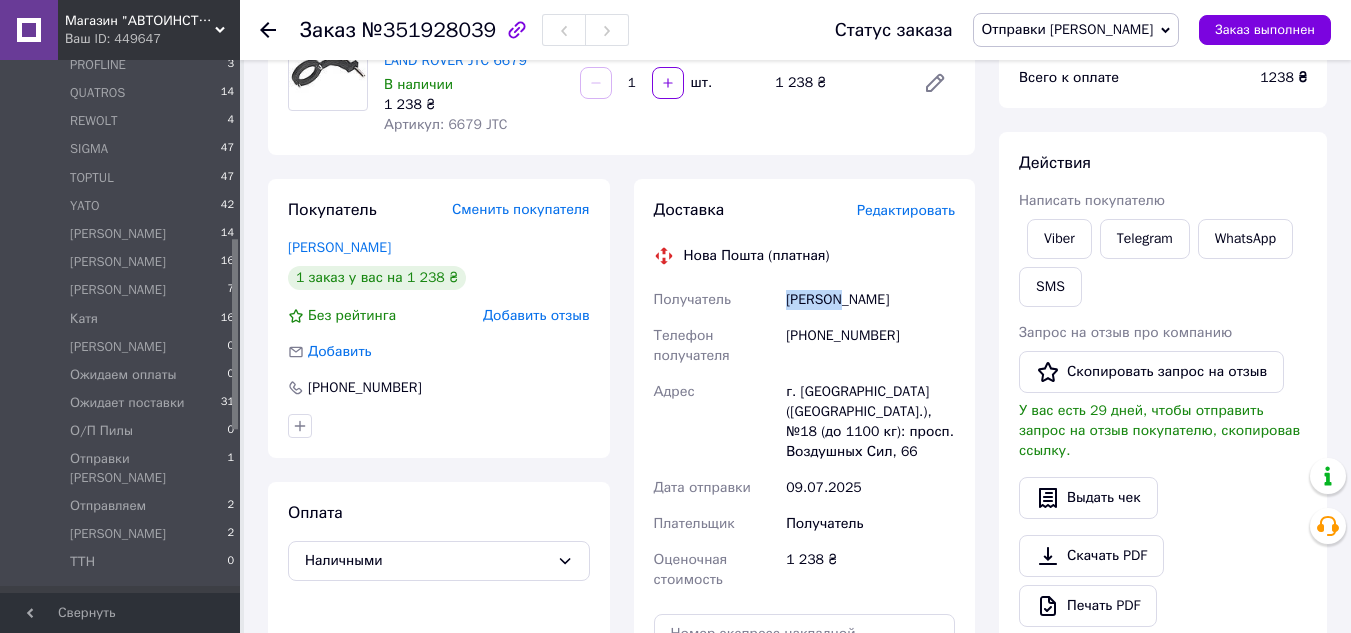 drag, startPoint x: 786, startPoint y: 302, endPoint x: 839, endPoint y: 297, distance: 53.235325 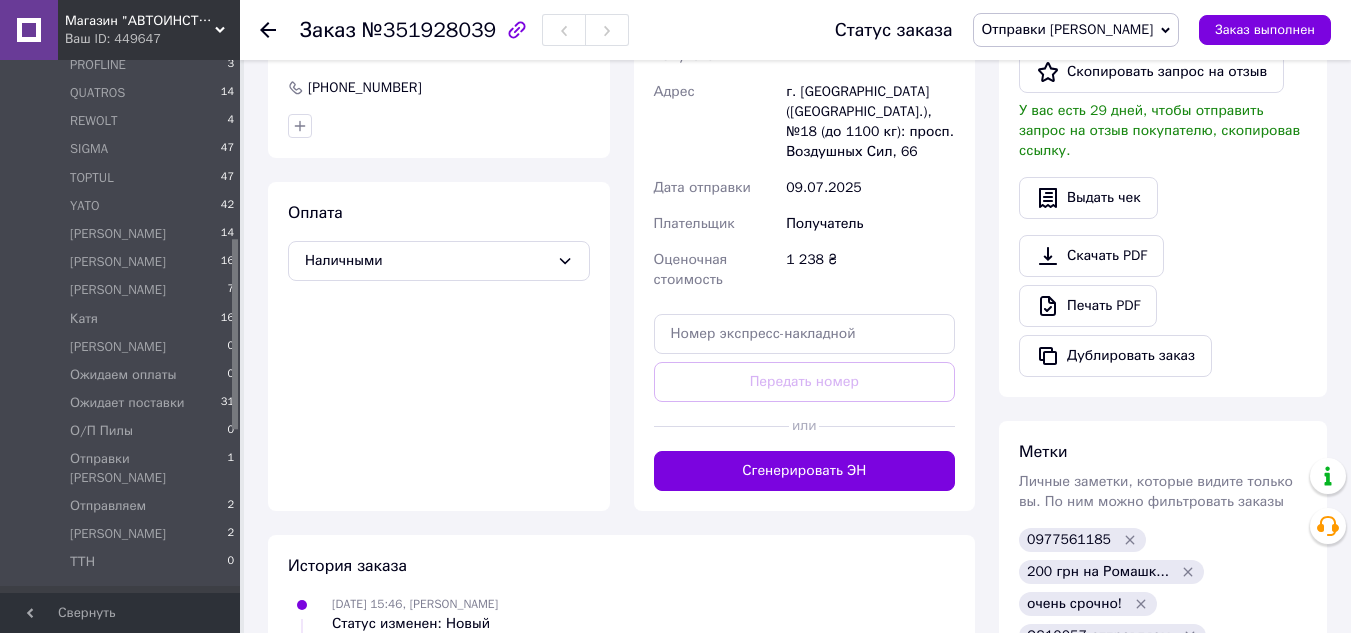 scroll, scrollTop: 600, scrollLeft: 0, axis: vertical 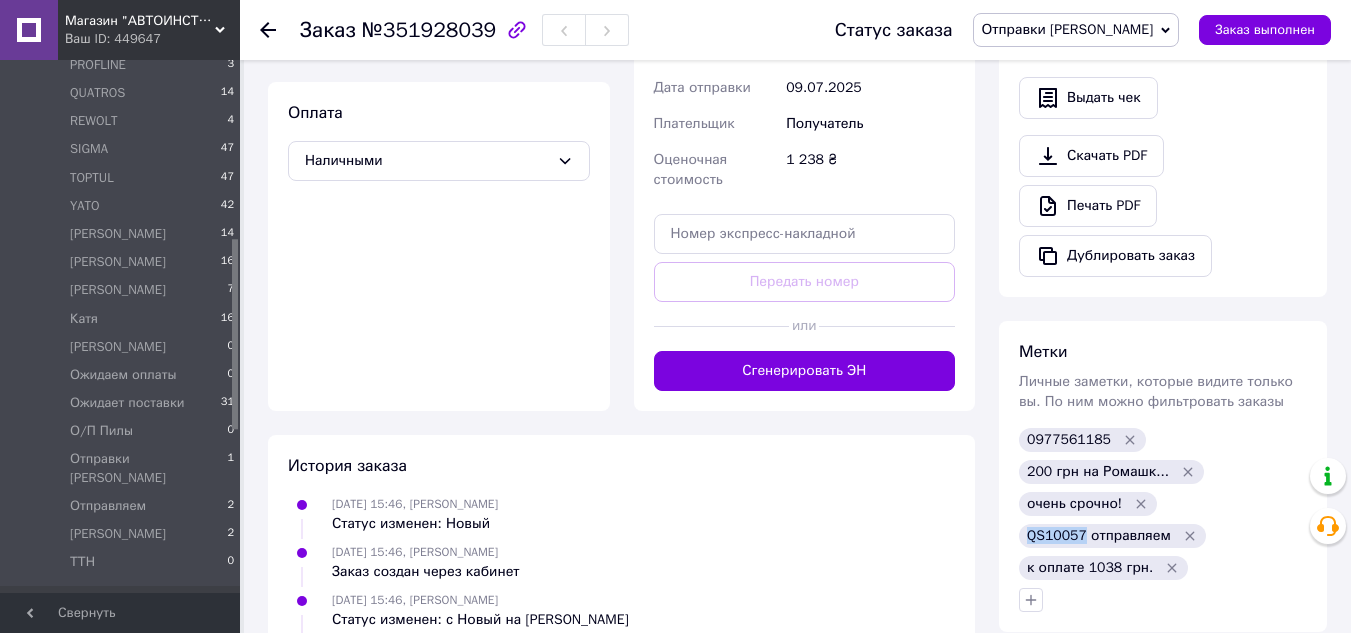 drag, startPoint x: 1081, startPoint y: 511, endPoint x: 1026, endPoint y: 514, distance: 55.081757 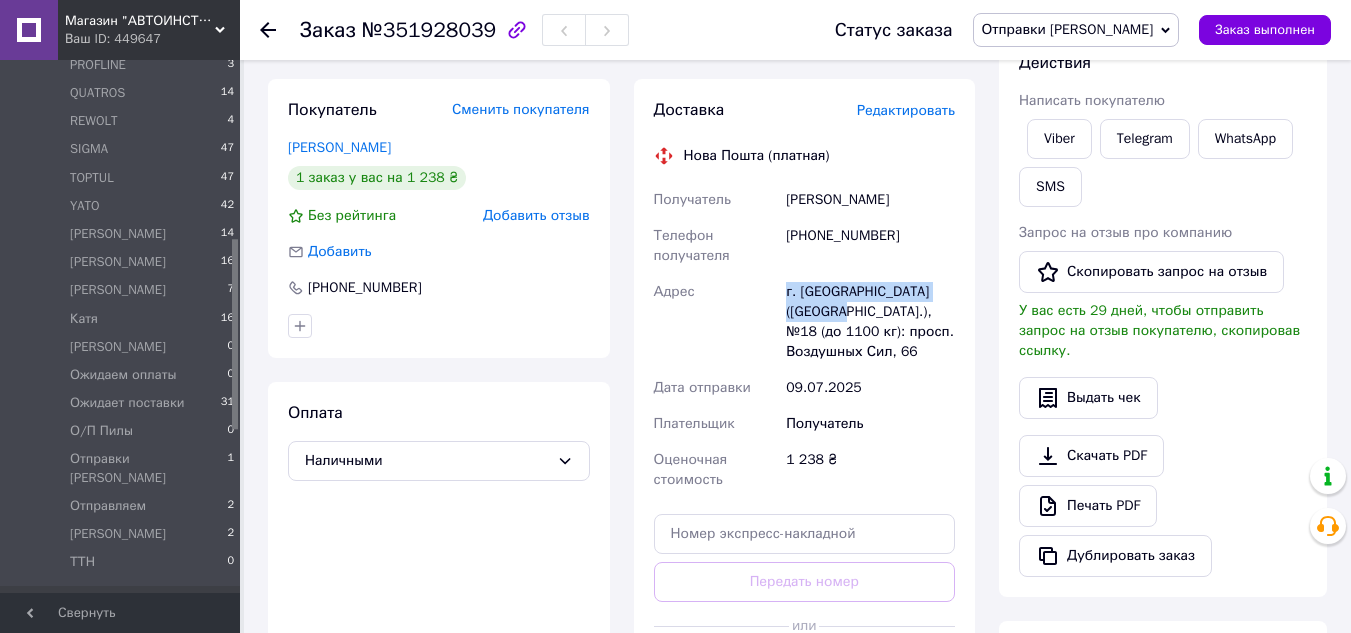 drag, startPoint x: 787, startPoint y: 292, endPoint x: 820, endPoint y: 312, distance: 38.587563 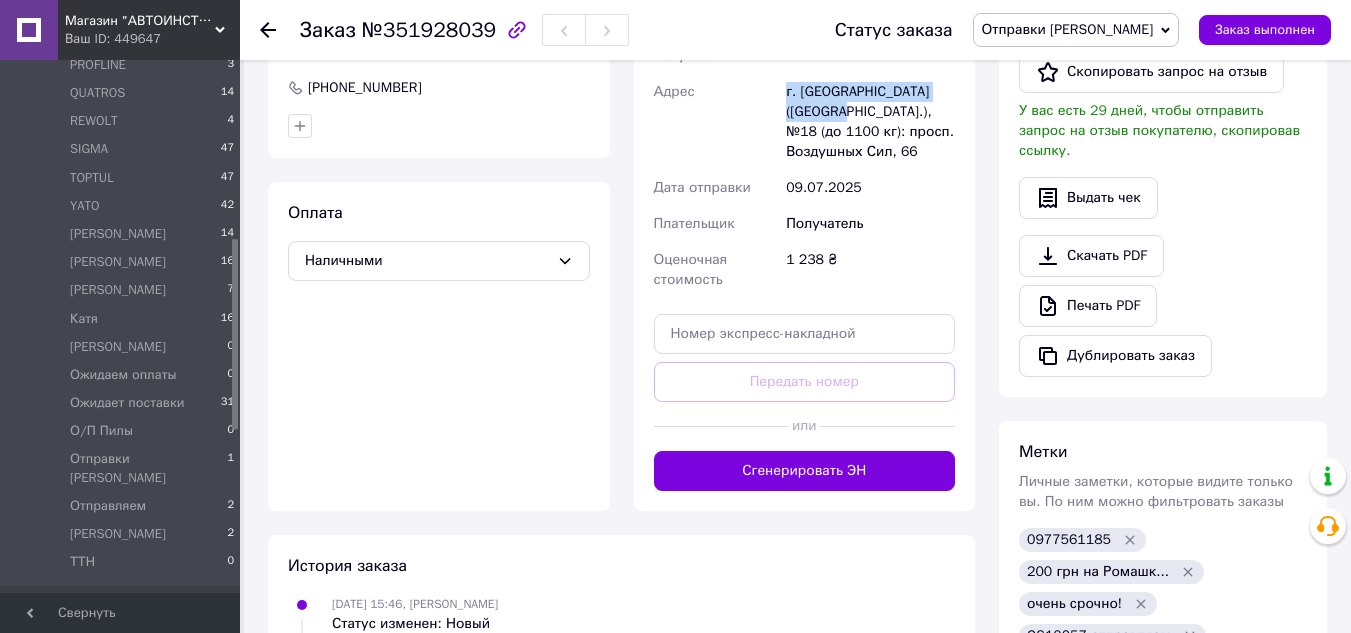 scroll, scrollTop: 700, scrollLeft: 0, axis: vertical 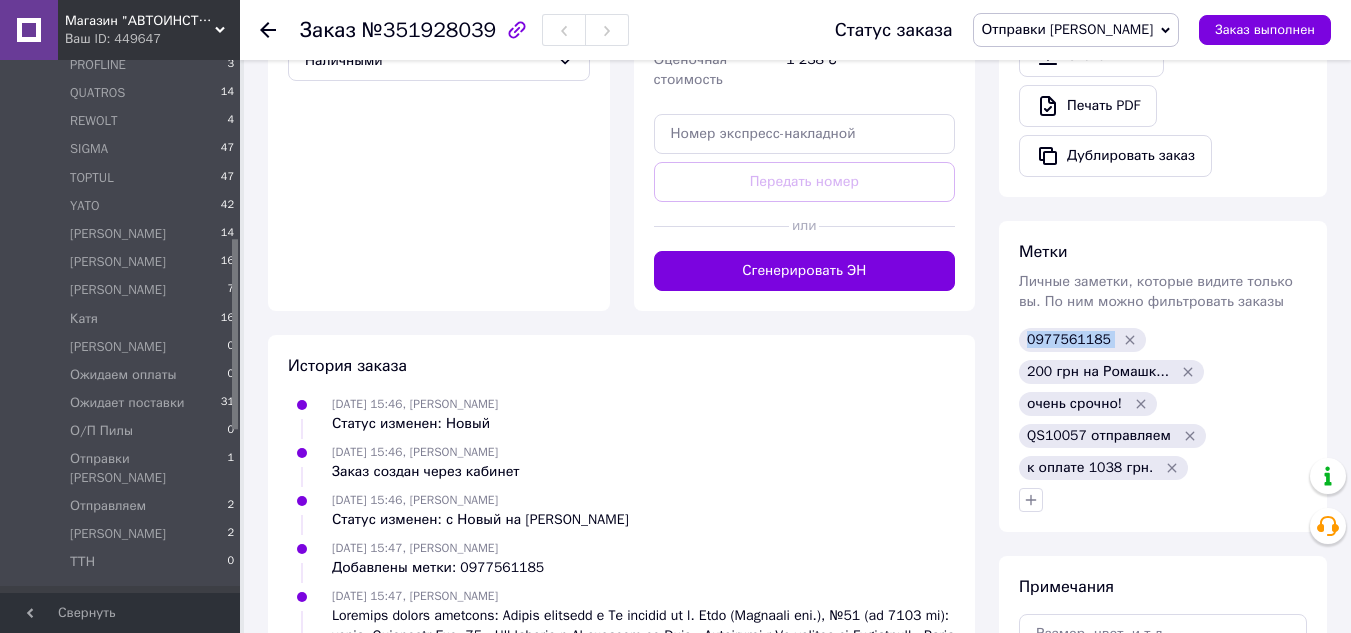 drag, startPoint x: 1099, startPoint y: 319, endPoint x: 1027, endPoint y: 319, distance: 72 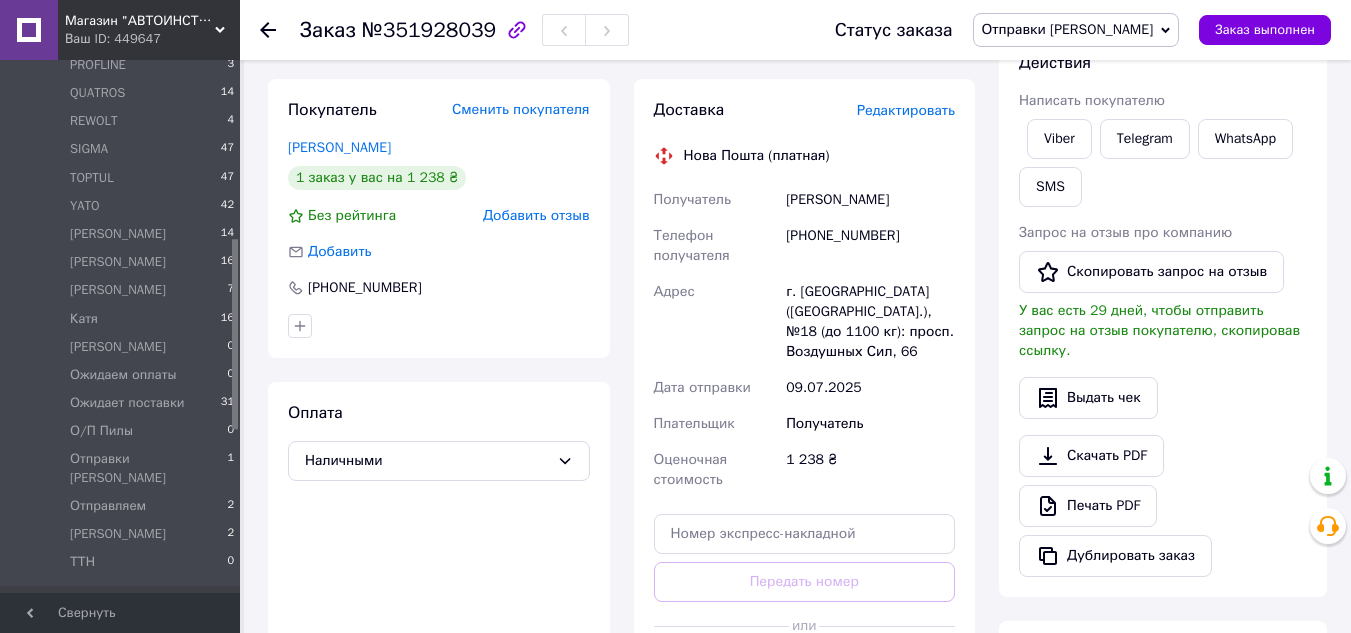 scroll, scrollTop: 200, scrollLeft: 0, axis: vertical 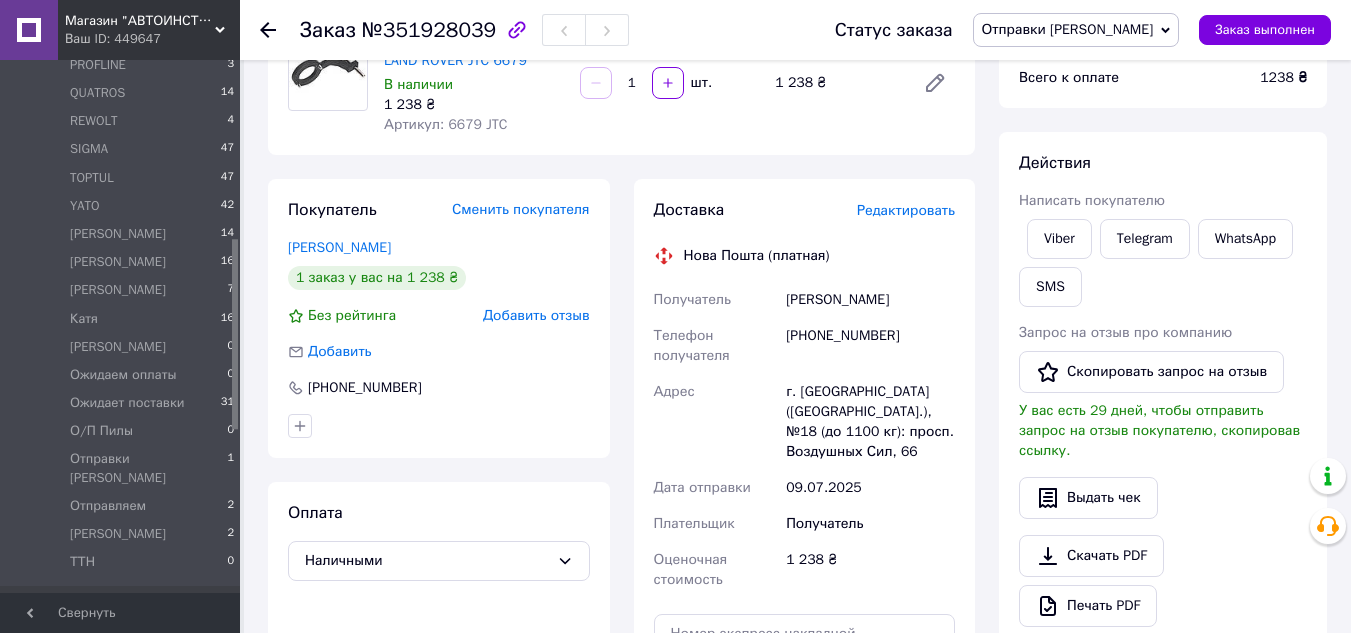 click on "г. [GEOGRAPHIC_DATA] ([GEOGRAPHIC_DATA].), №18 (до 1100 кг): просп. Воздушных Сил, 66" at bounding box center [870, 422] 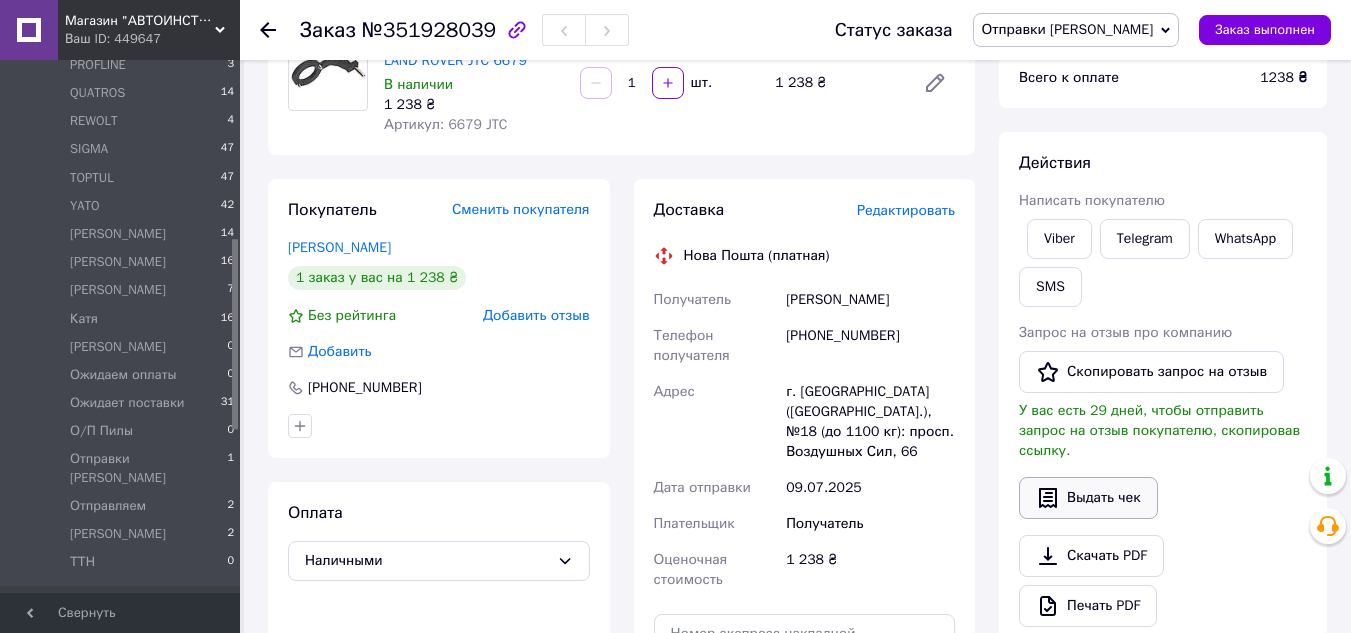 scroll, scrollTop: 500, scrollLeft: 0, axis: vertical 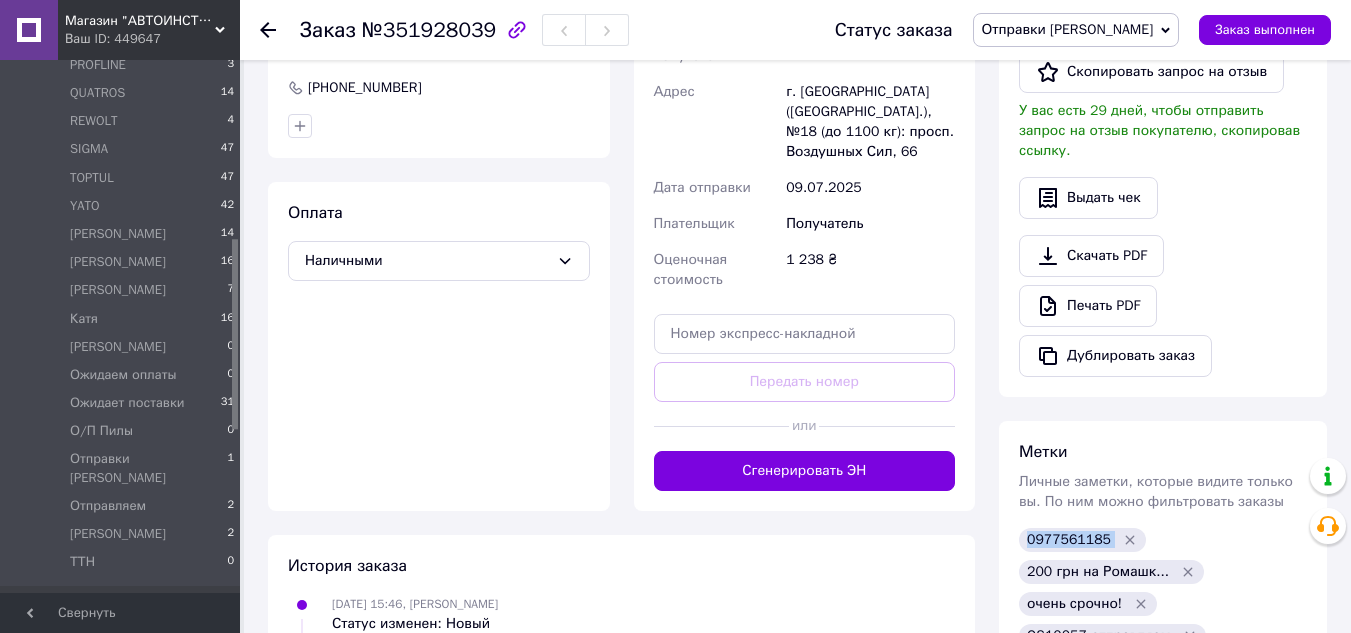 drag, startPoint x: 1104, startPoint y: 517, endPoint x: 1026, endPoint y: 512, distance: 78.160095 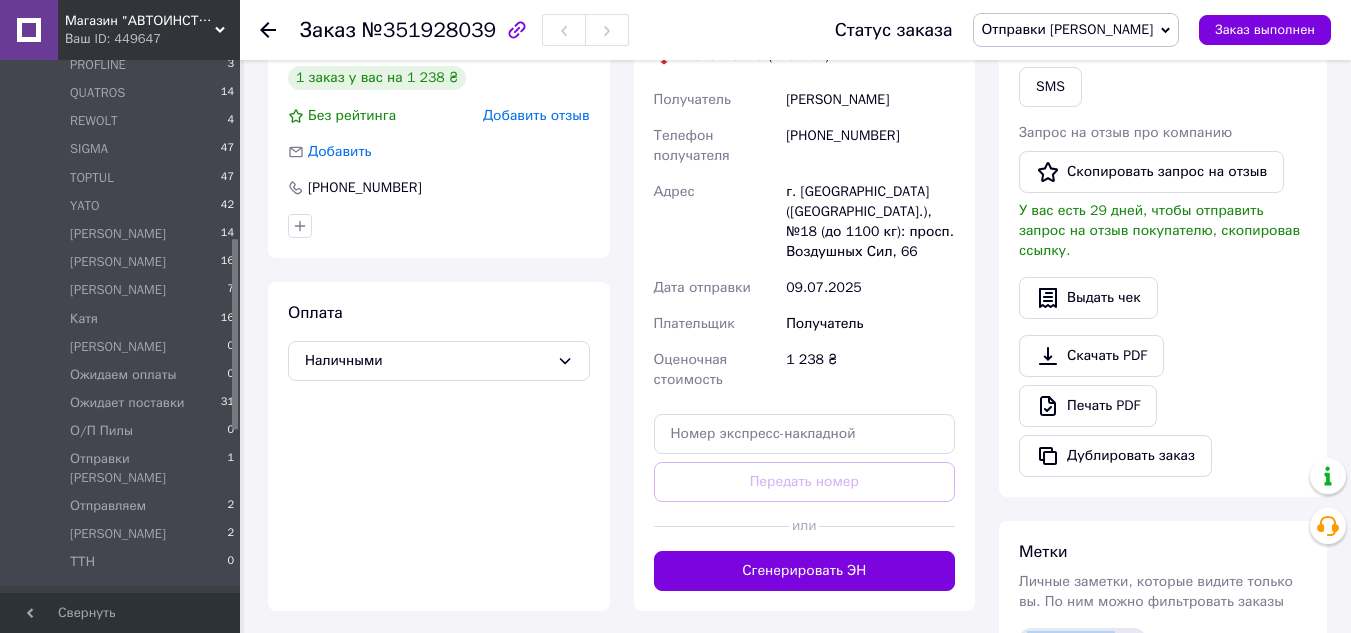 scroll, scrollTop: 300, scrollLeft: 0, axis: vertical 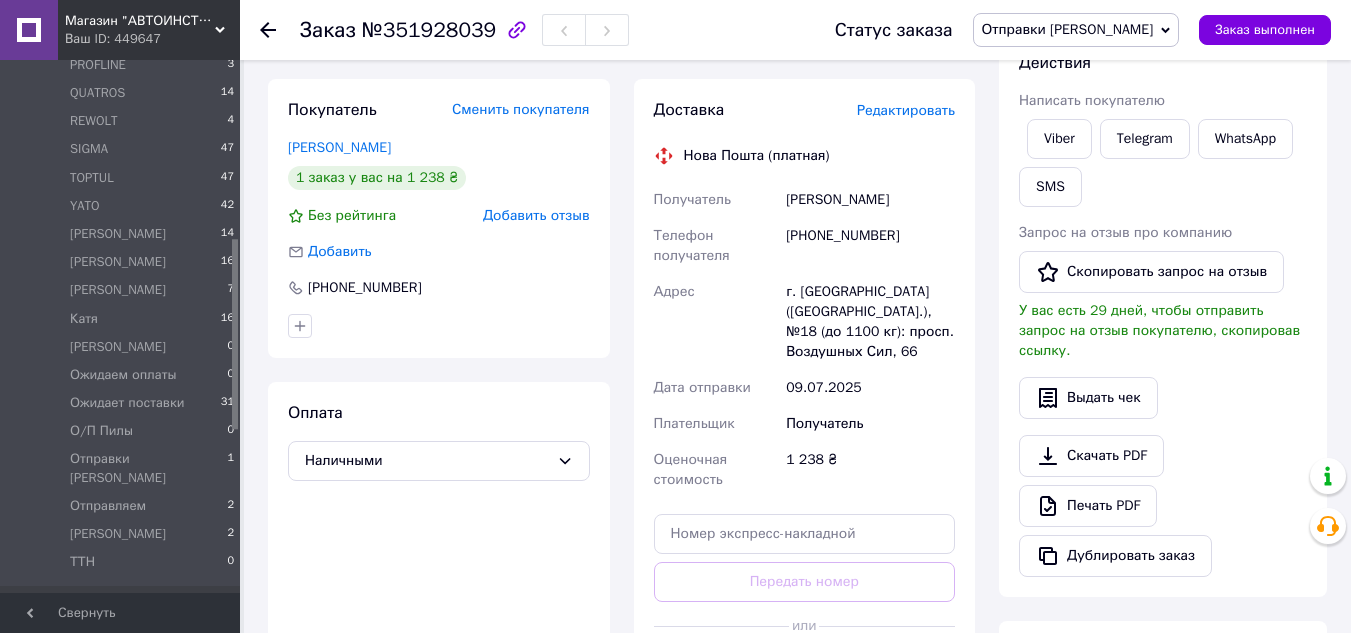 drag, startPoint x: 913, startPoint y: 195, endPoint x: 783, endPoint y: 197, distance: 130.01538 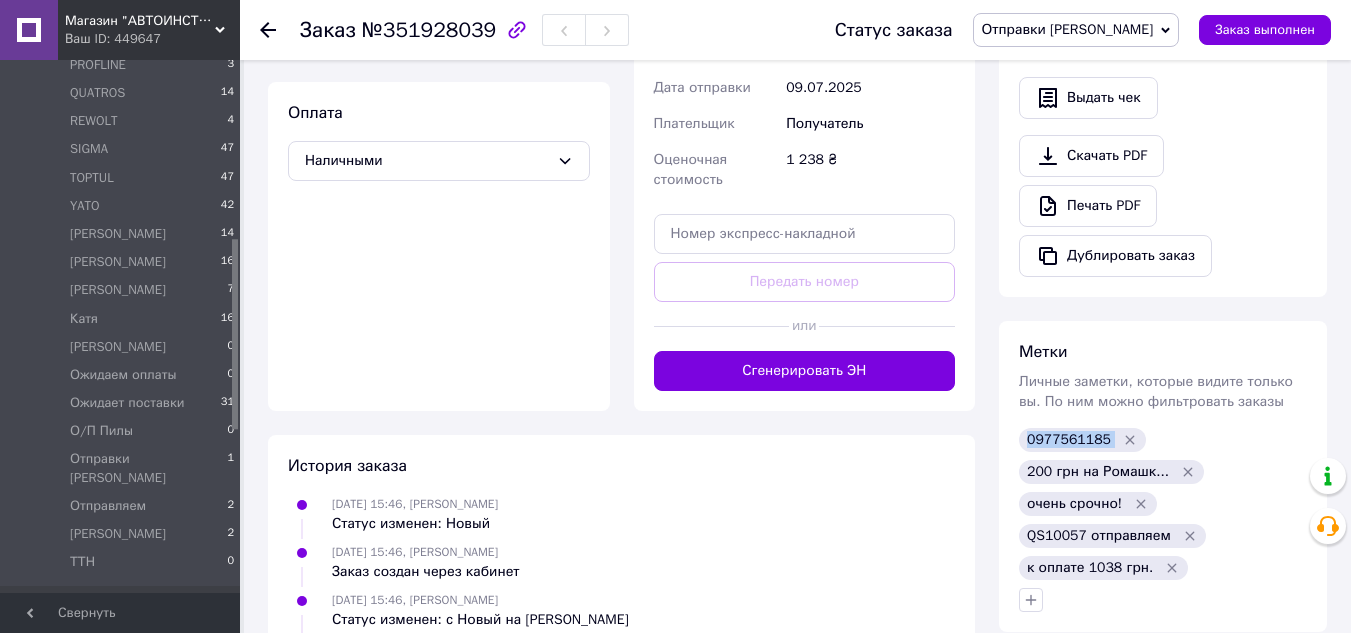 scroll, scrollTop: 700, scrollLeft: 0, axis: vertical 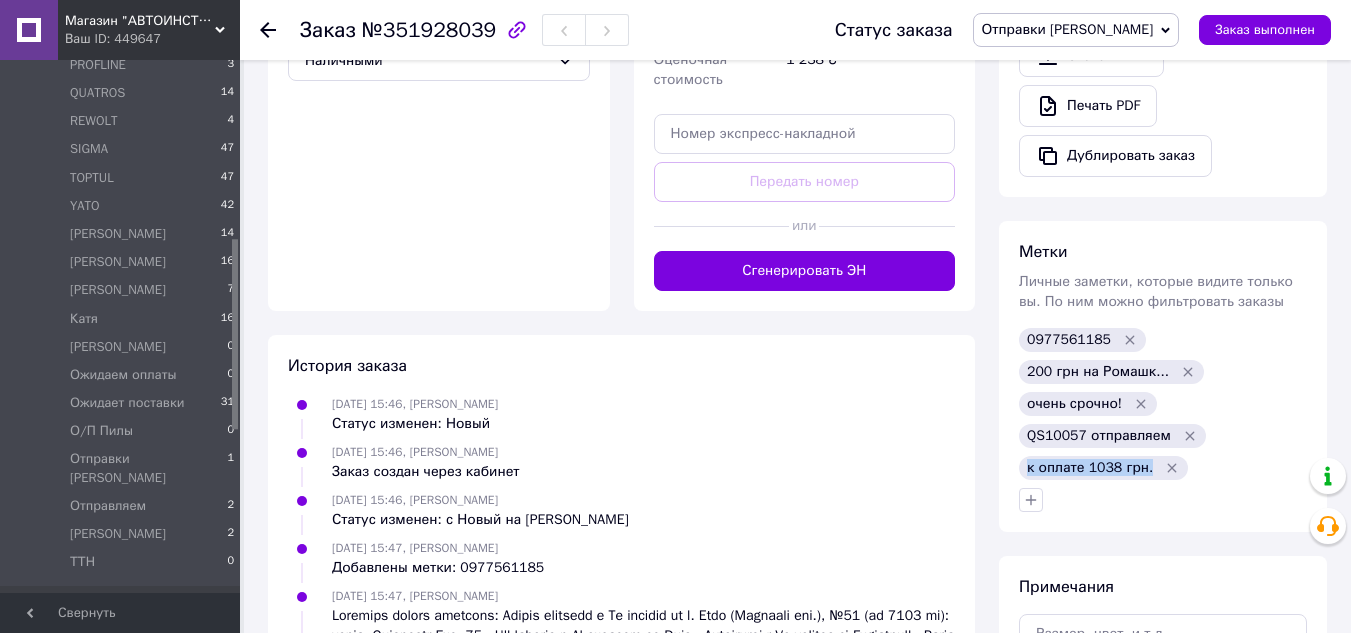 drag, startPoint x: 1028, startPoint y: 449, endPoint x: 1144, endPoint y: 448, distance: 116.00431 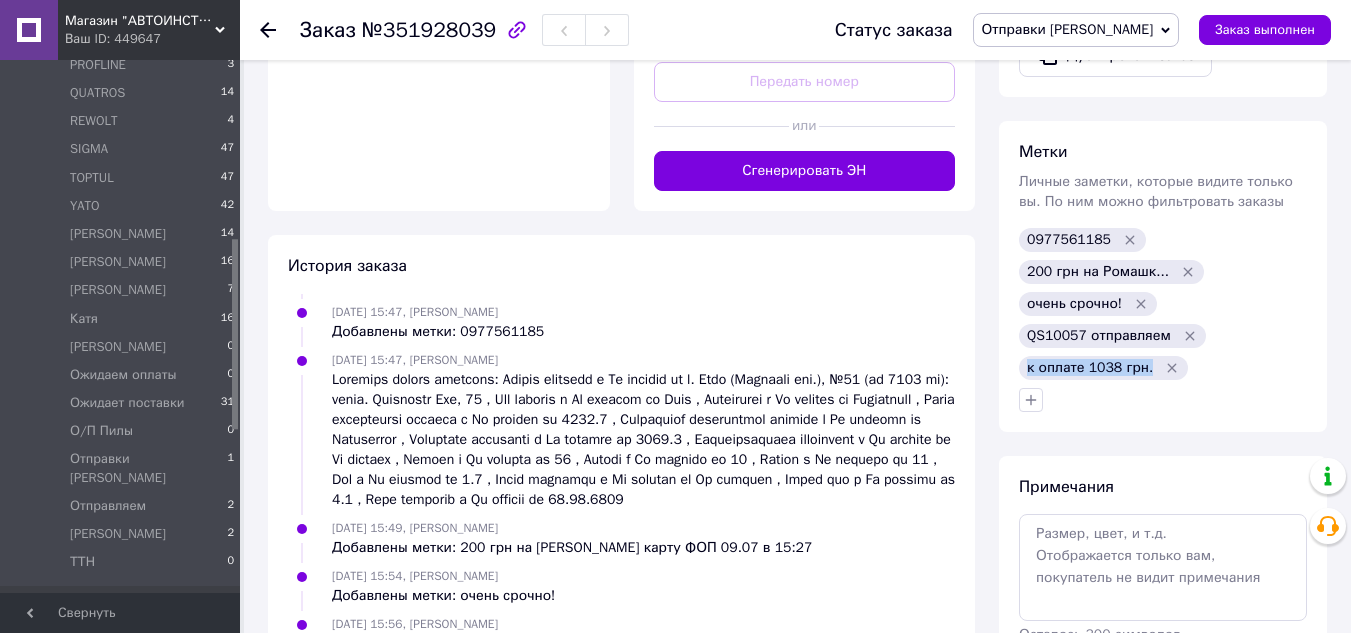 scroll, scrollTop: 900, scrollLeft: 0, axis: vertical 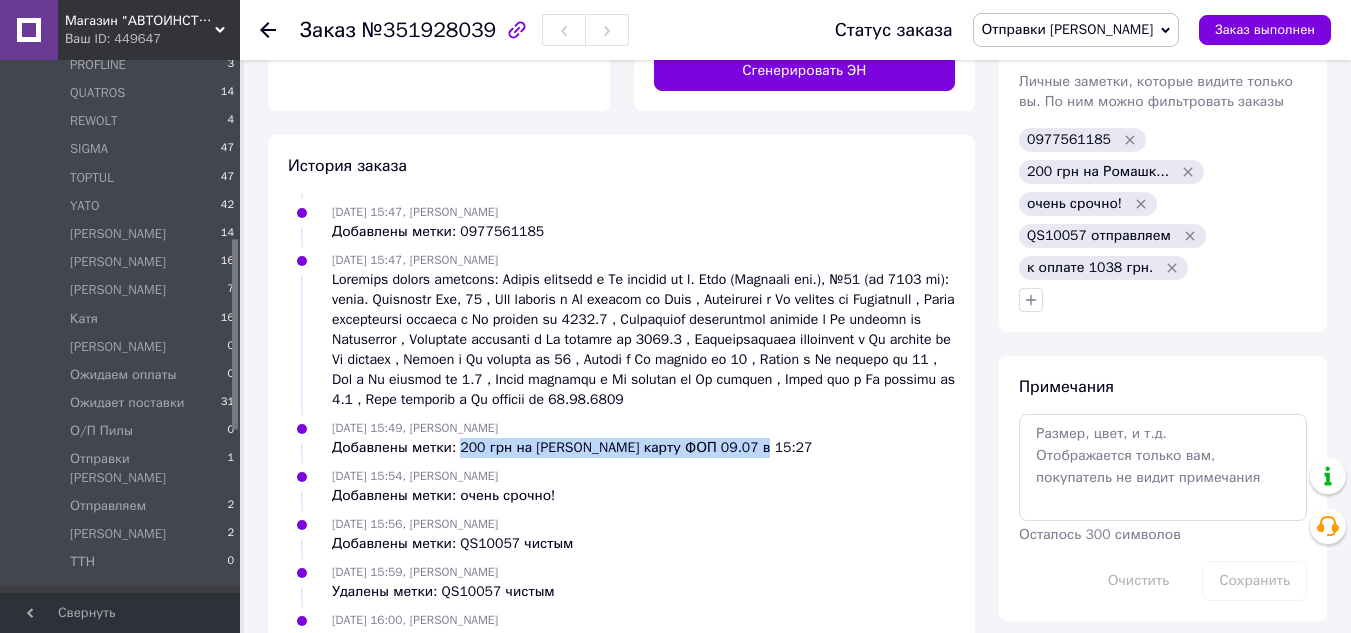 drag, startPoint x: 505, startPoint y: 428, endPoint x: 750, endPoint y: 428, distance: 245 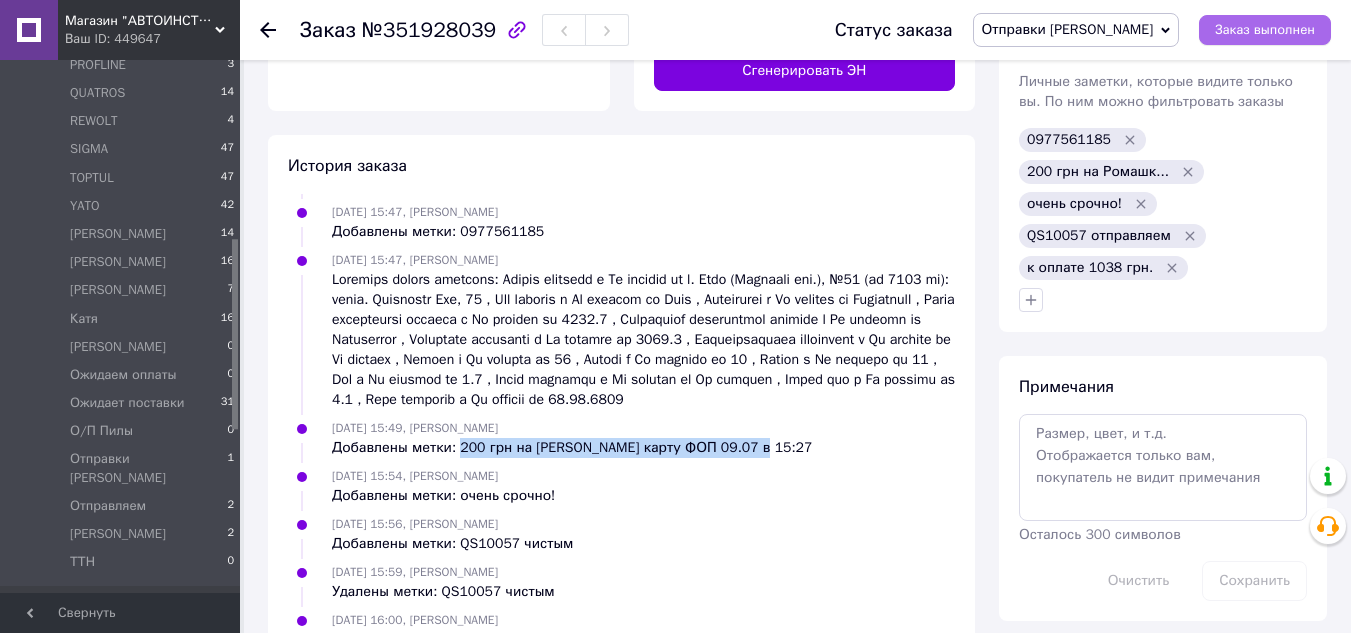 click on "Заказ выполнен" at bounding box center (1265, 30) 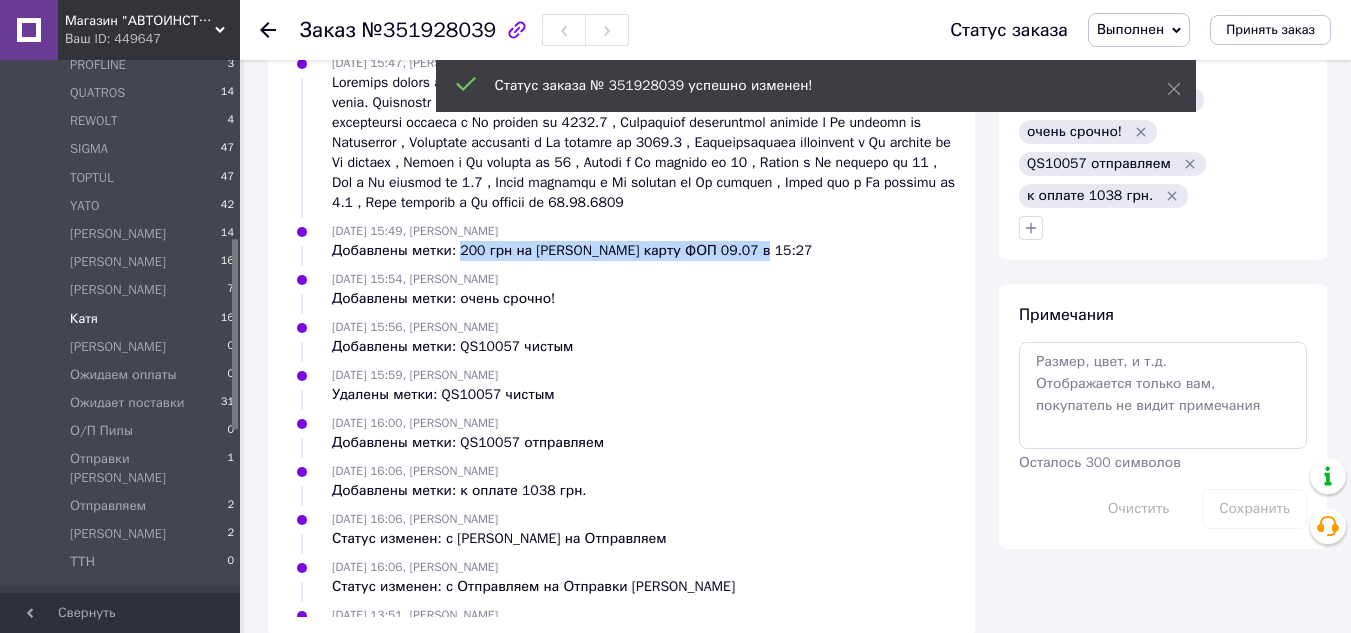 scroll, scrollTop: 864, scrollLeft: 0, axis: vertical 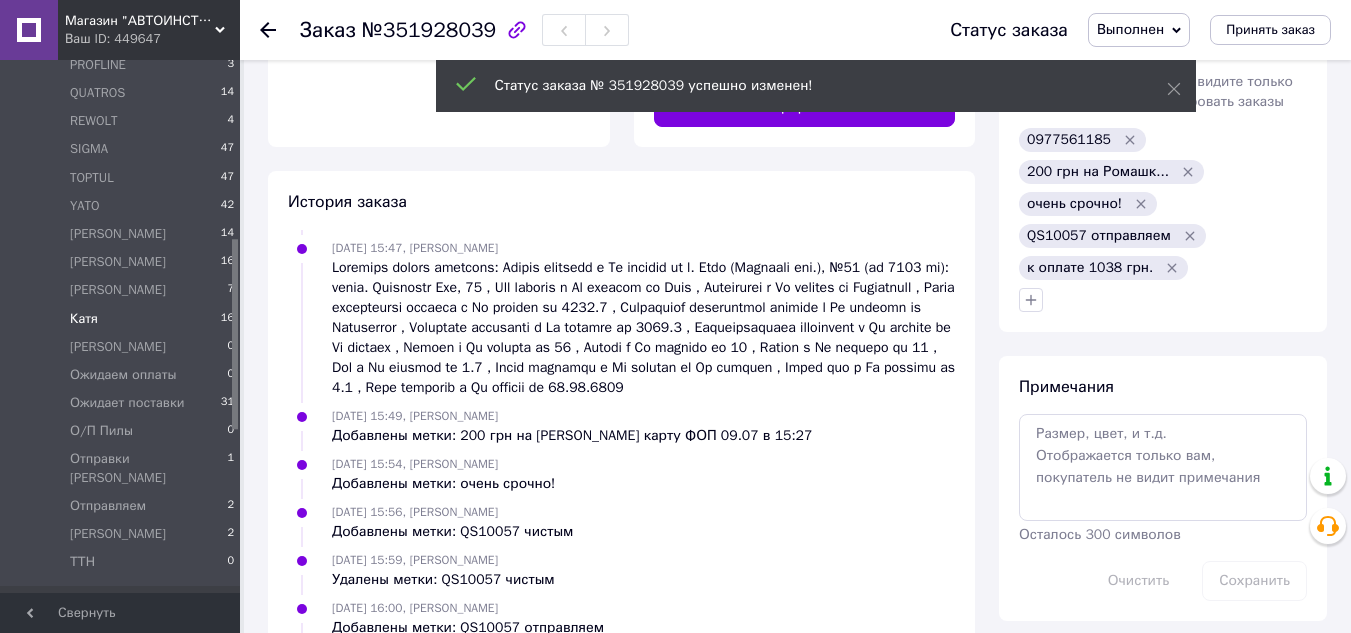 click on "Катя" at bounding box center (84, 319) 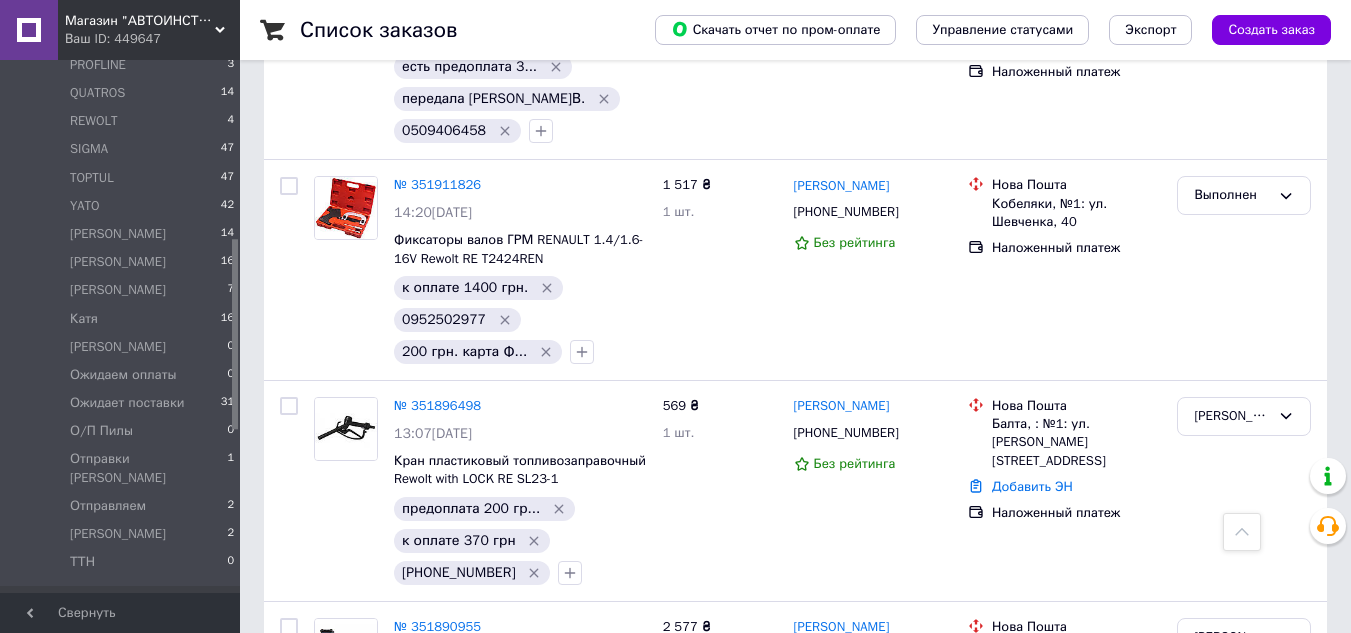 scroll, scrollTop: 4600, scrollLeft: 0, axis: vertical 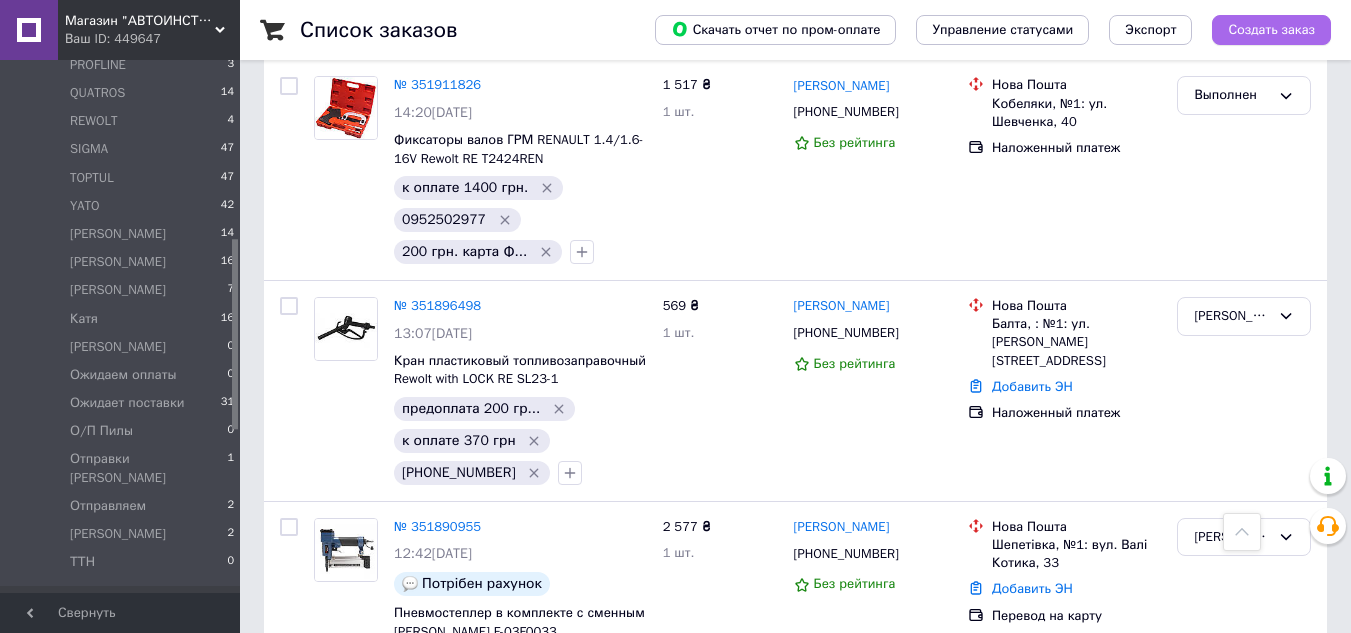 click on "Создать заказ" at bounding box center [1271, 30] 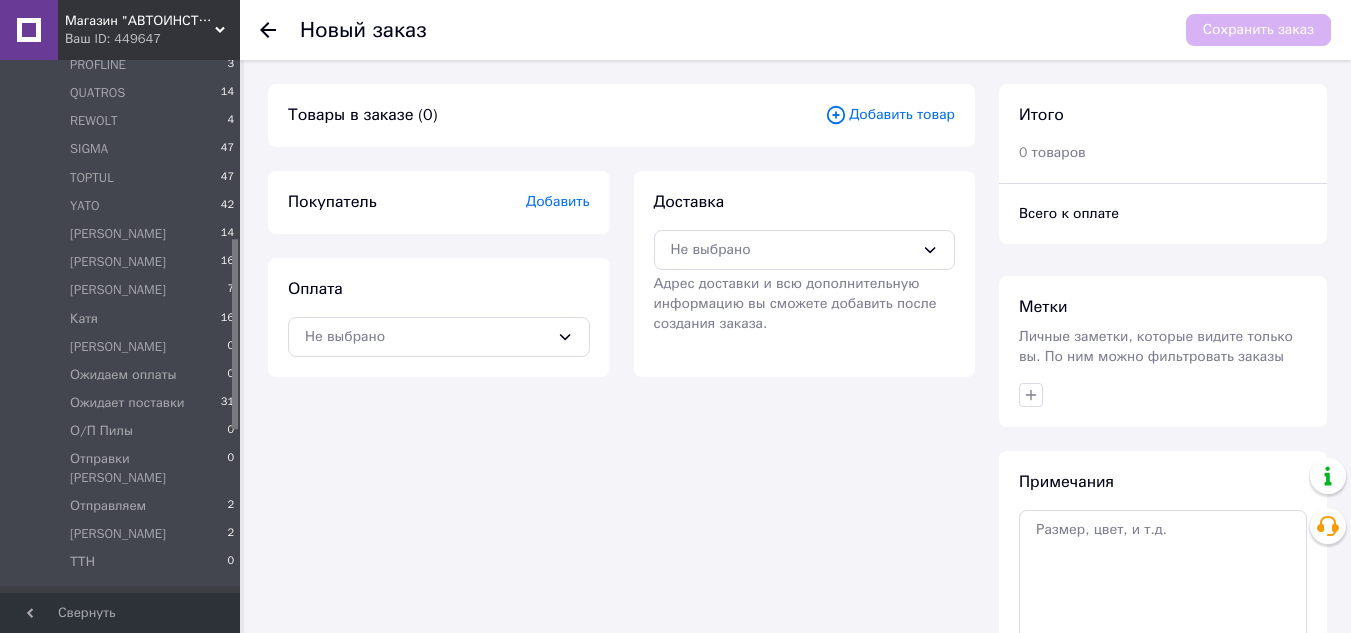 click on "Добавить товар" at bounding box center [890, 115] 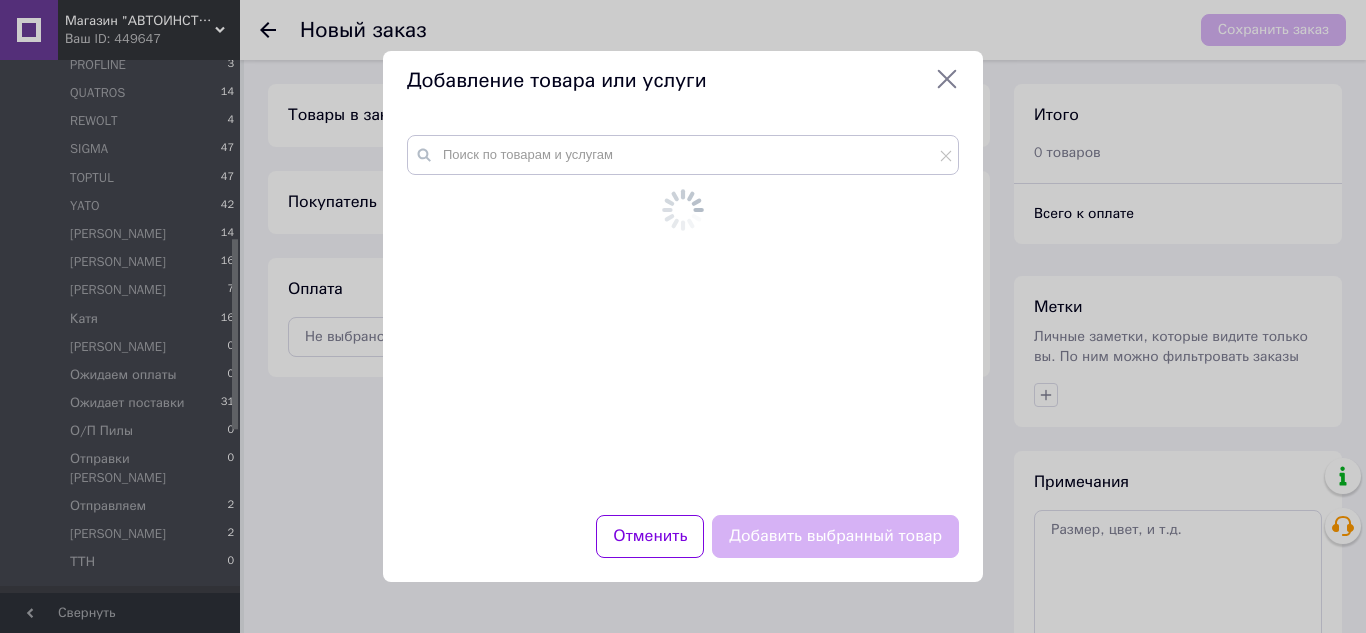 click at bounding box center [683, 313] 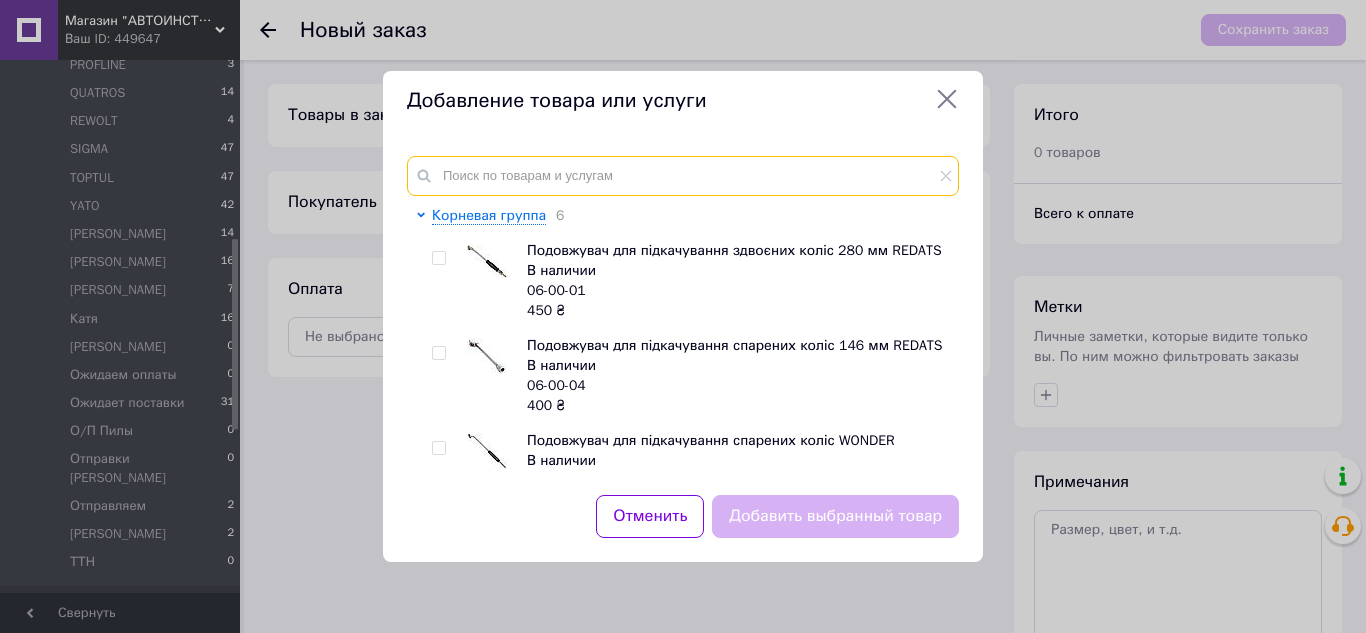 click at bounding box center [683, 176] 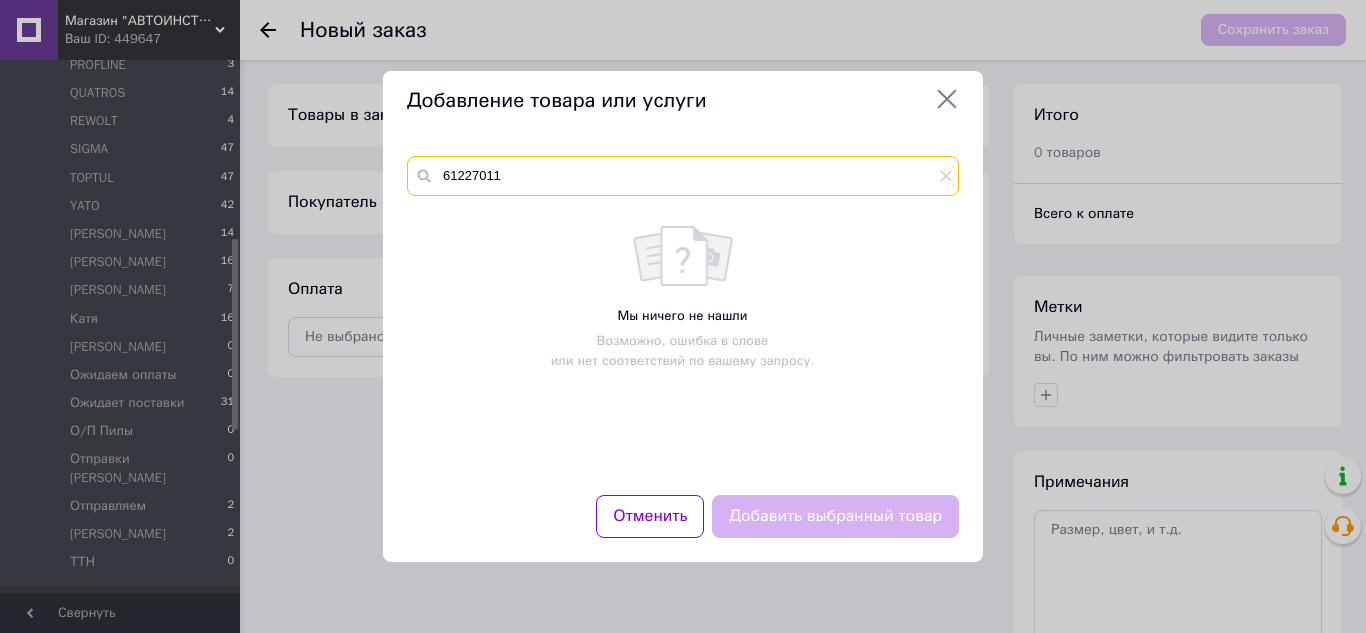 click on "61227011" at bounding box center [683, 176] 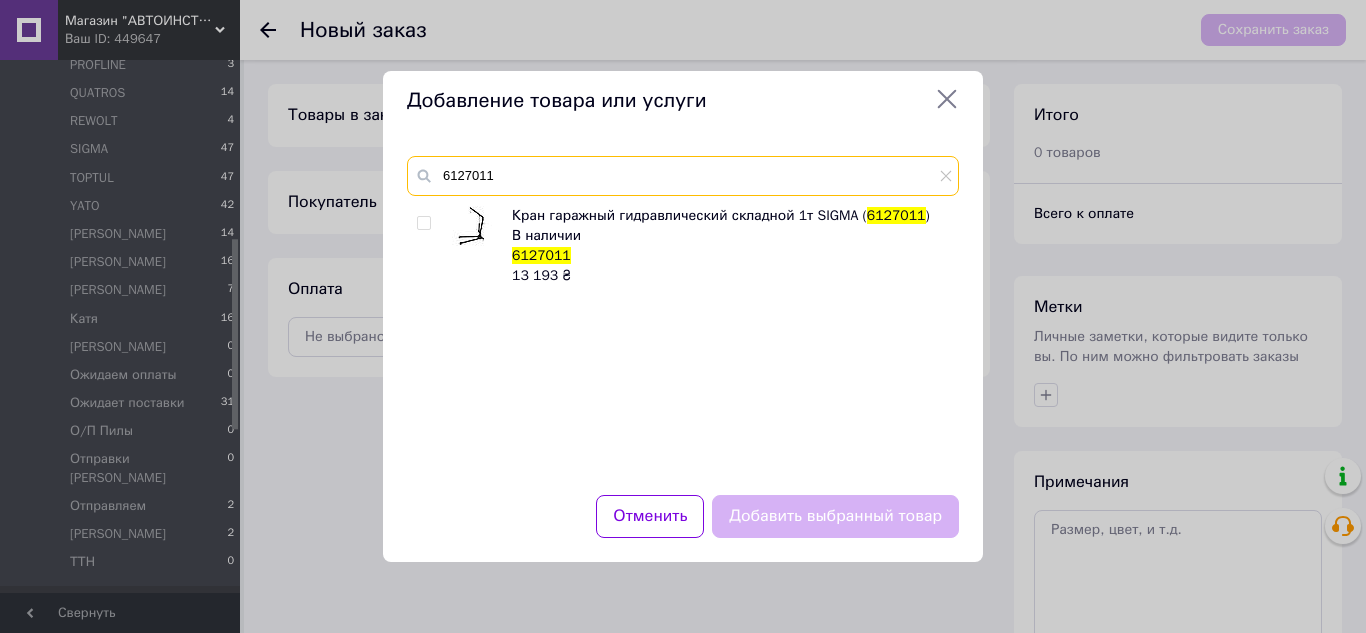 type on "6127011" 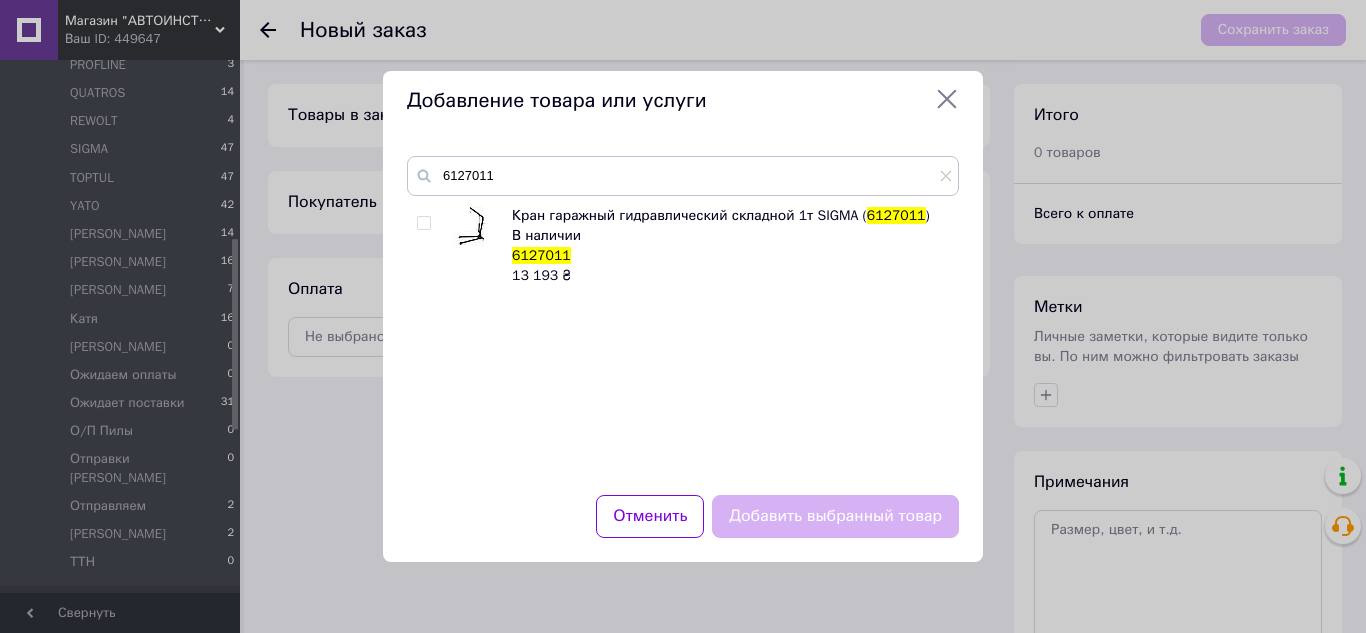 click at bounding box center [423, 223] 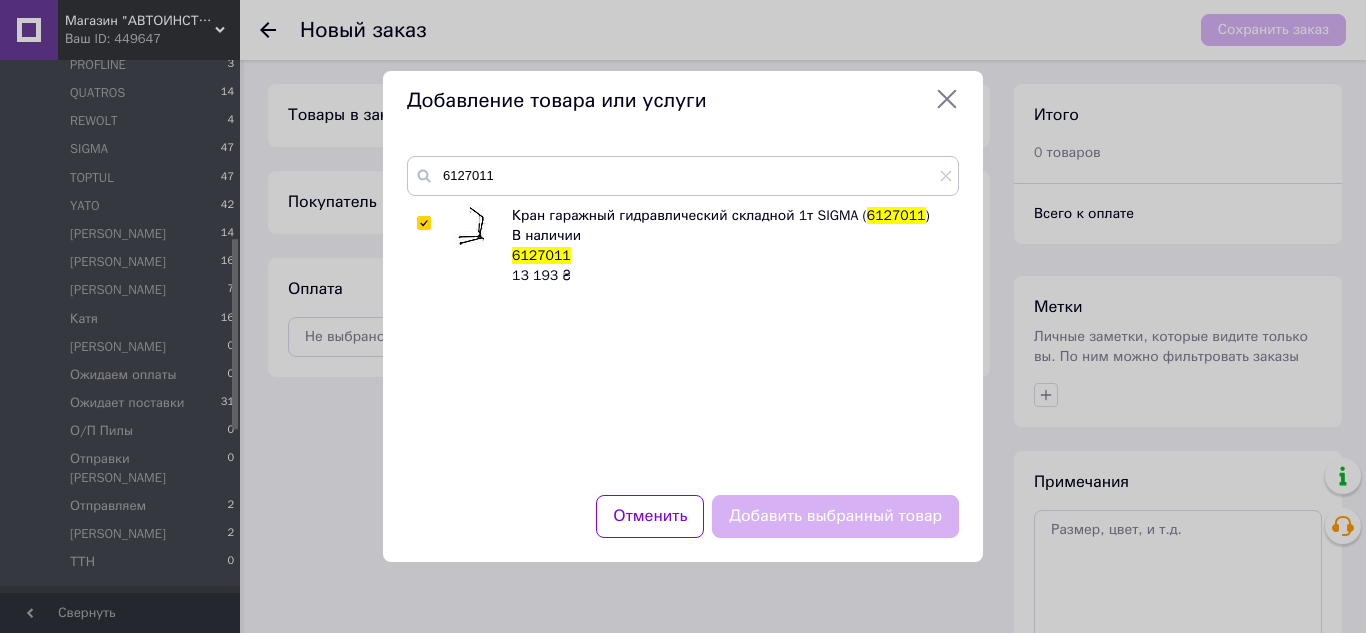 checkbox on "true" 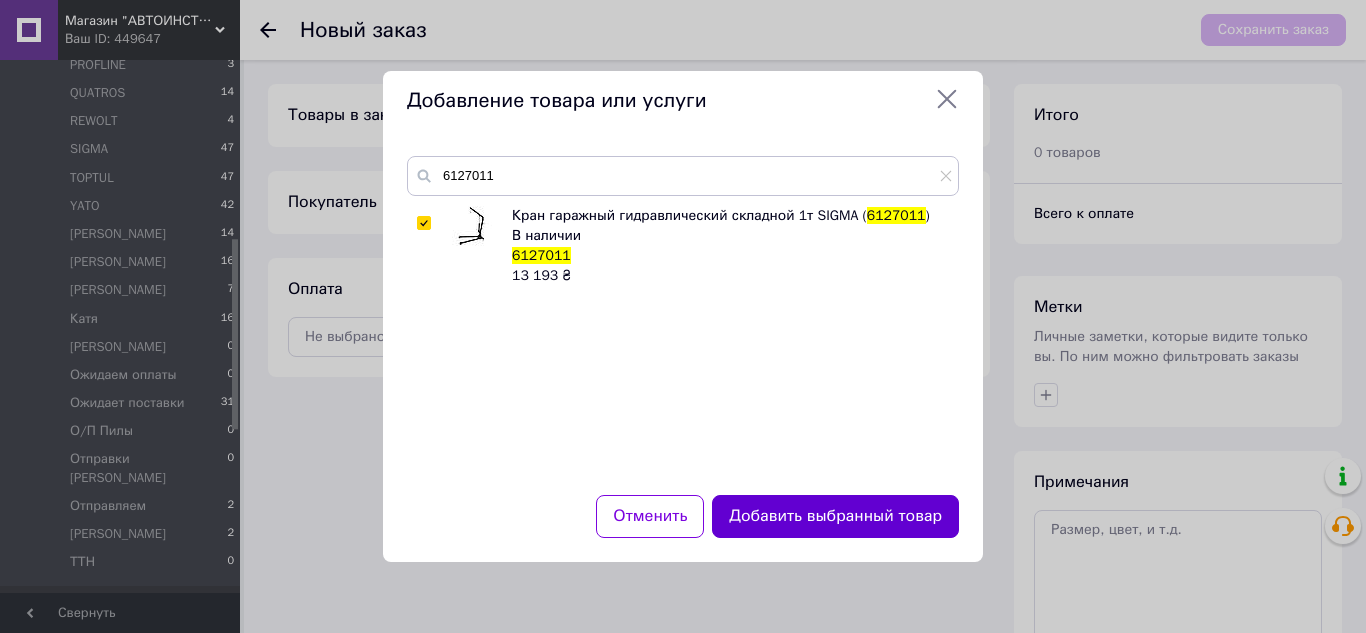 click on "Добавить выбранный товар" at bounding box center [835, 516] 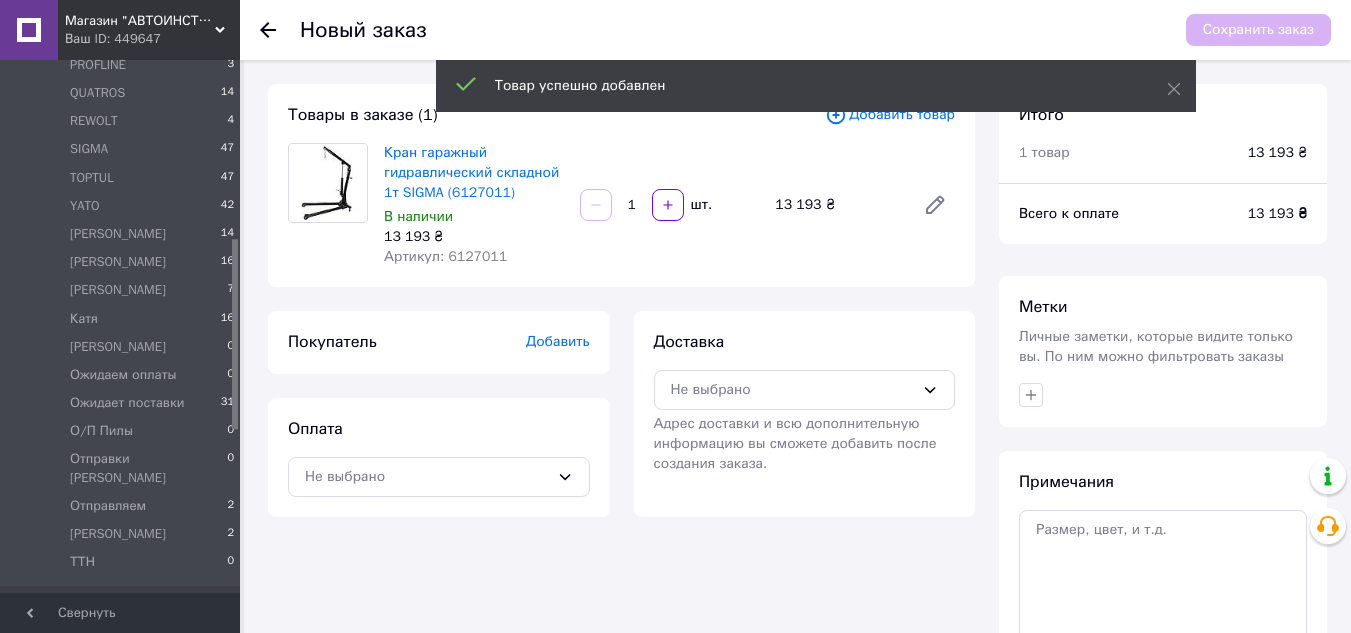 click on "Добавить" at bounding box center [558, 341] 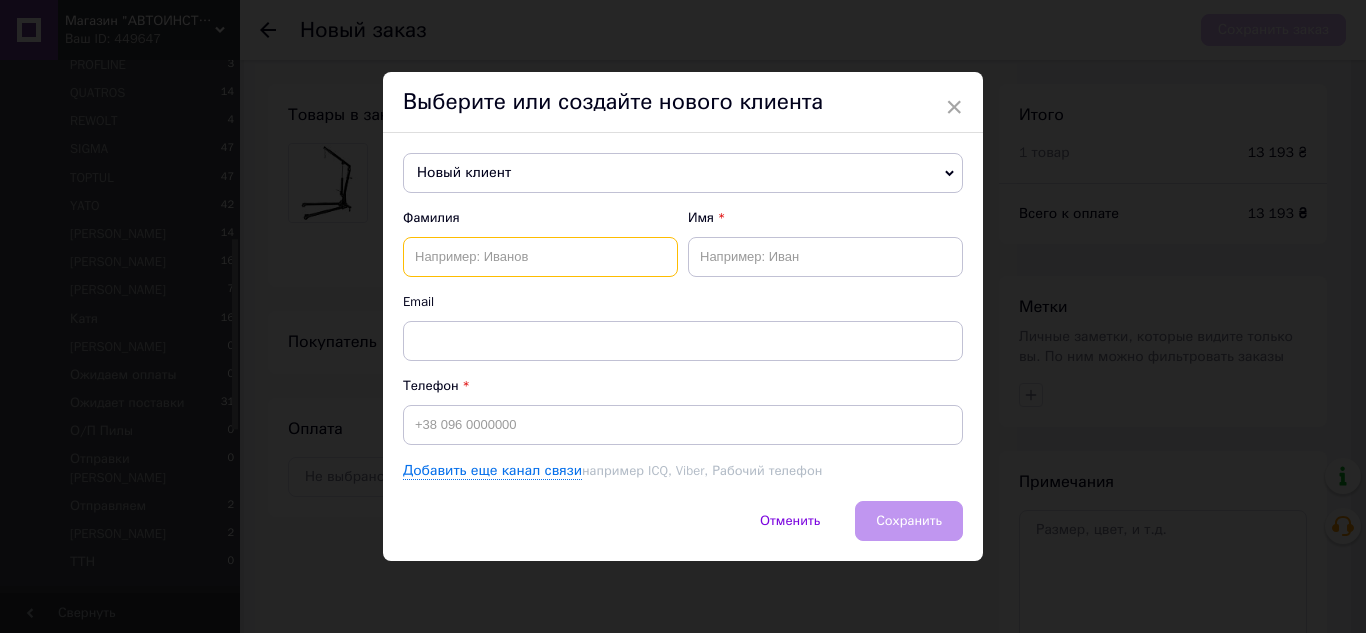 click at bounding box center [540, 257] 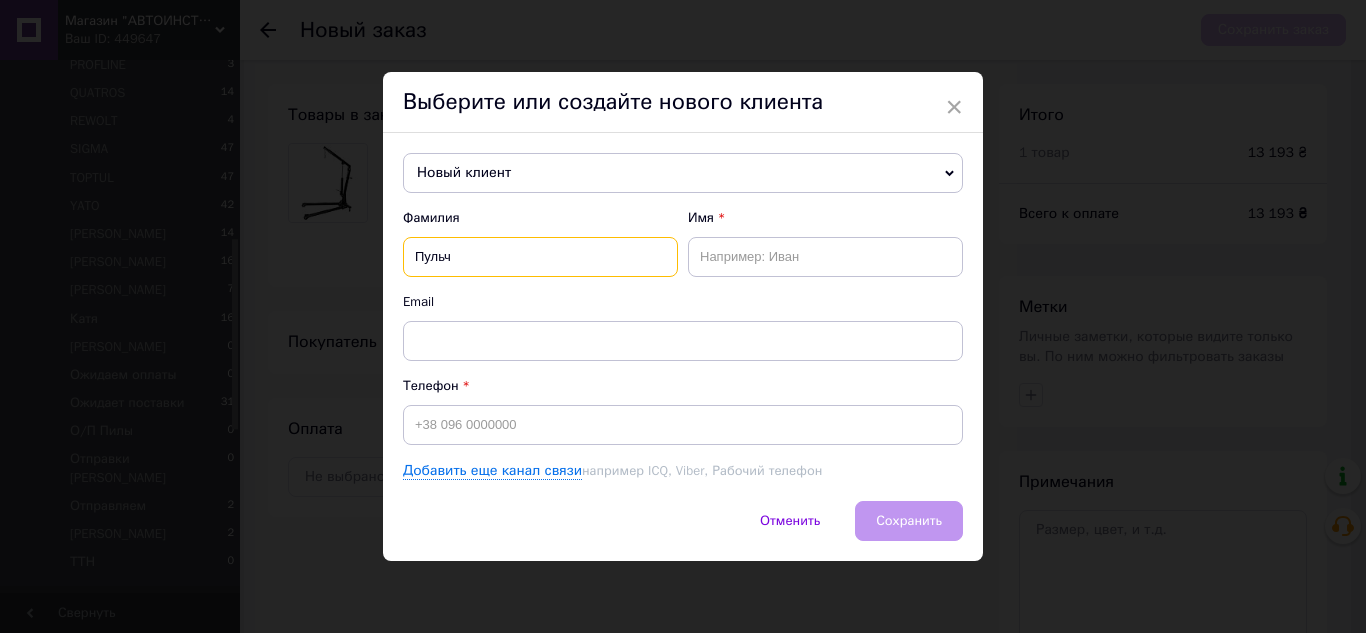 type on "Пульч" 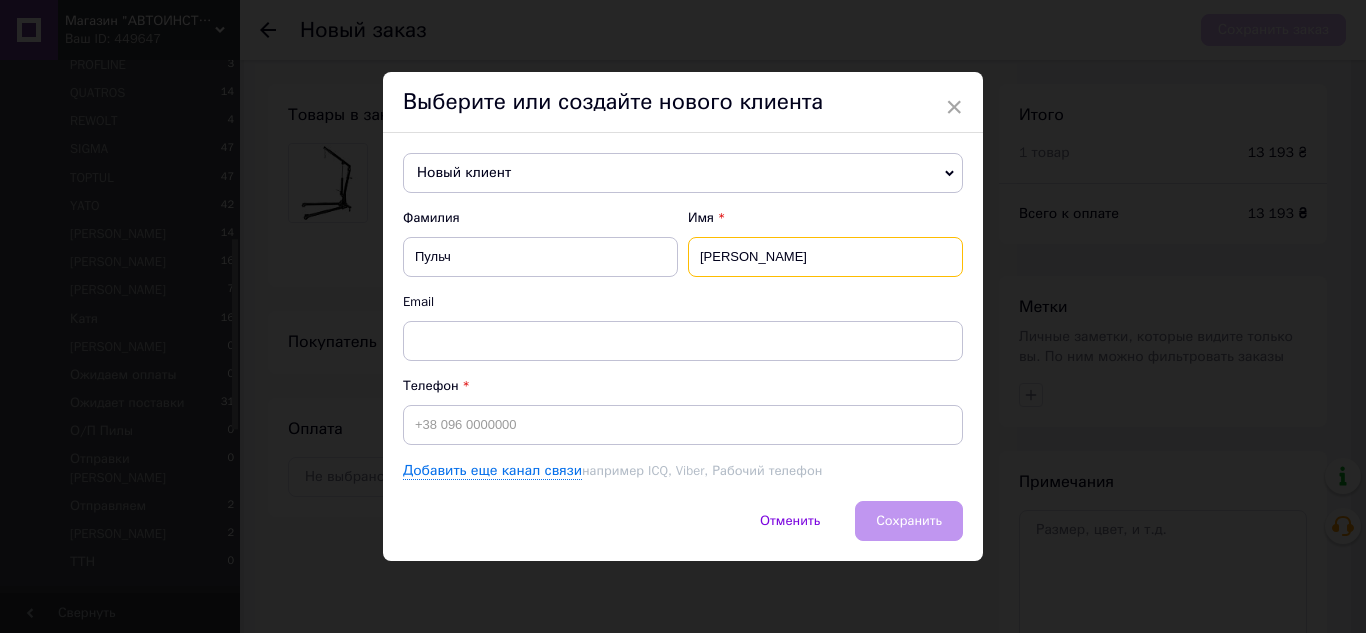 type on "[PERSON_NAME]" 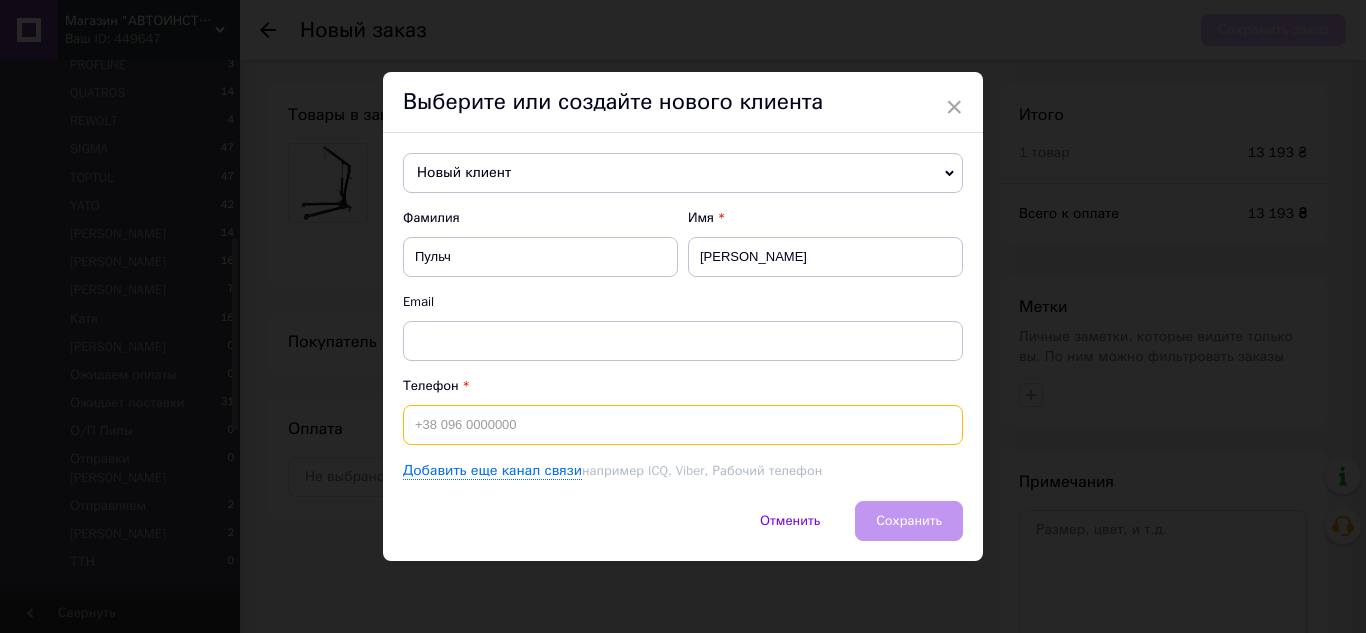 click at bounding box center (683, 425) 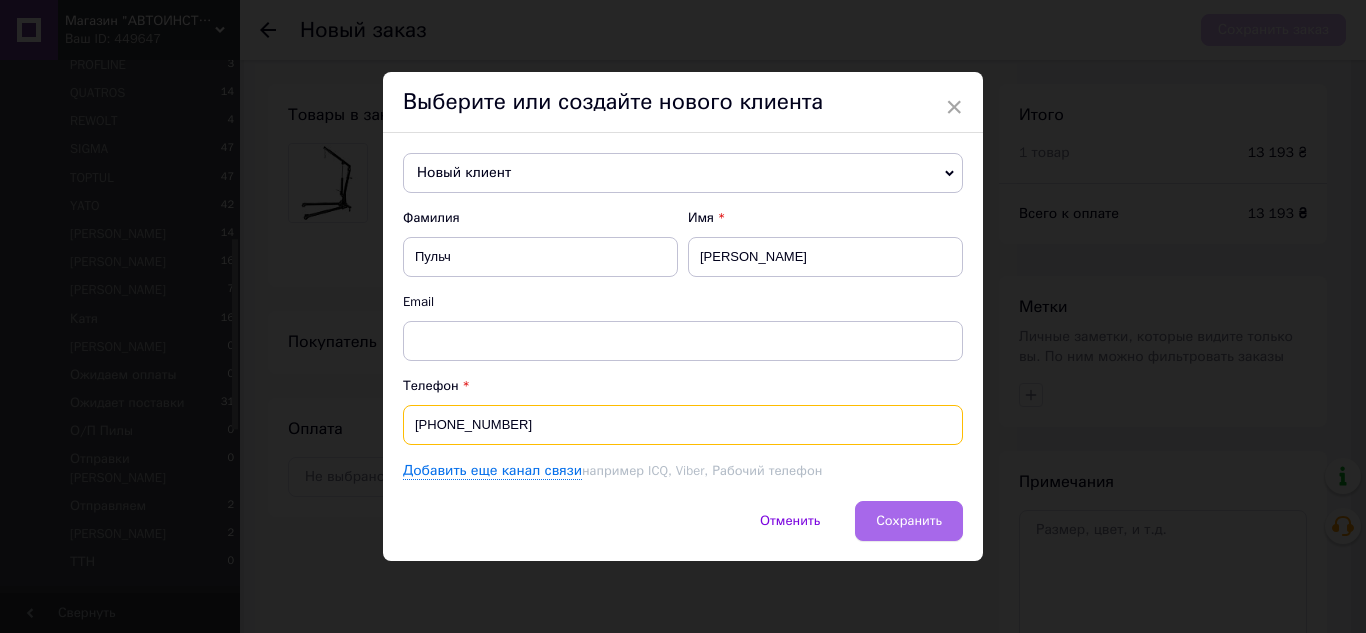 type on "[PHONE_NUMBER]" 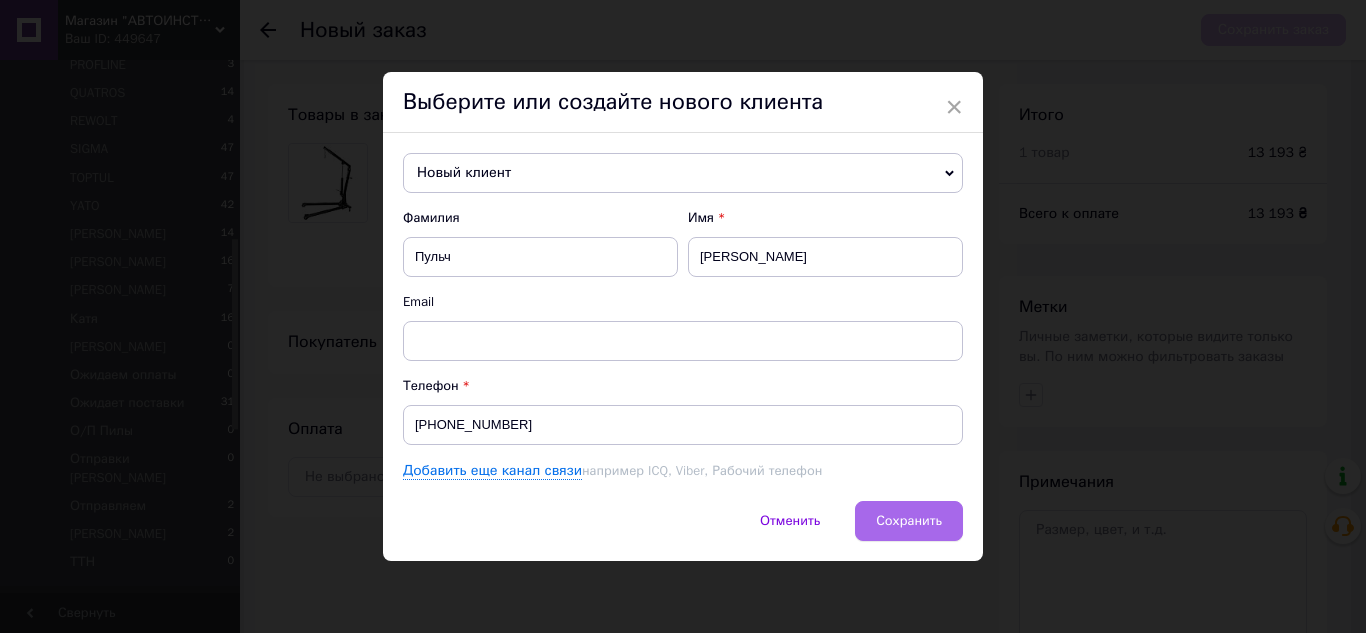 click on "Сохранить" at bounding box center (909, 521) 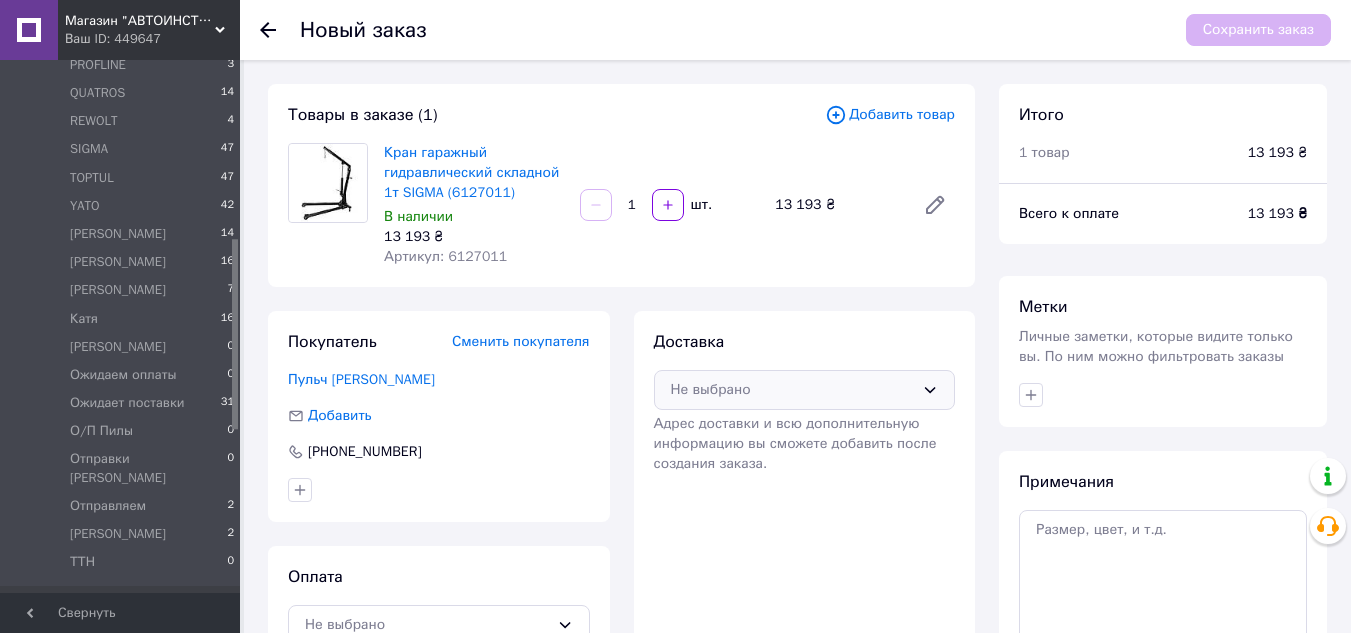 click on "Не выбрано" at bounding box center [793, 390] 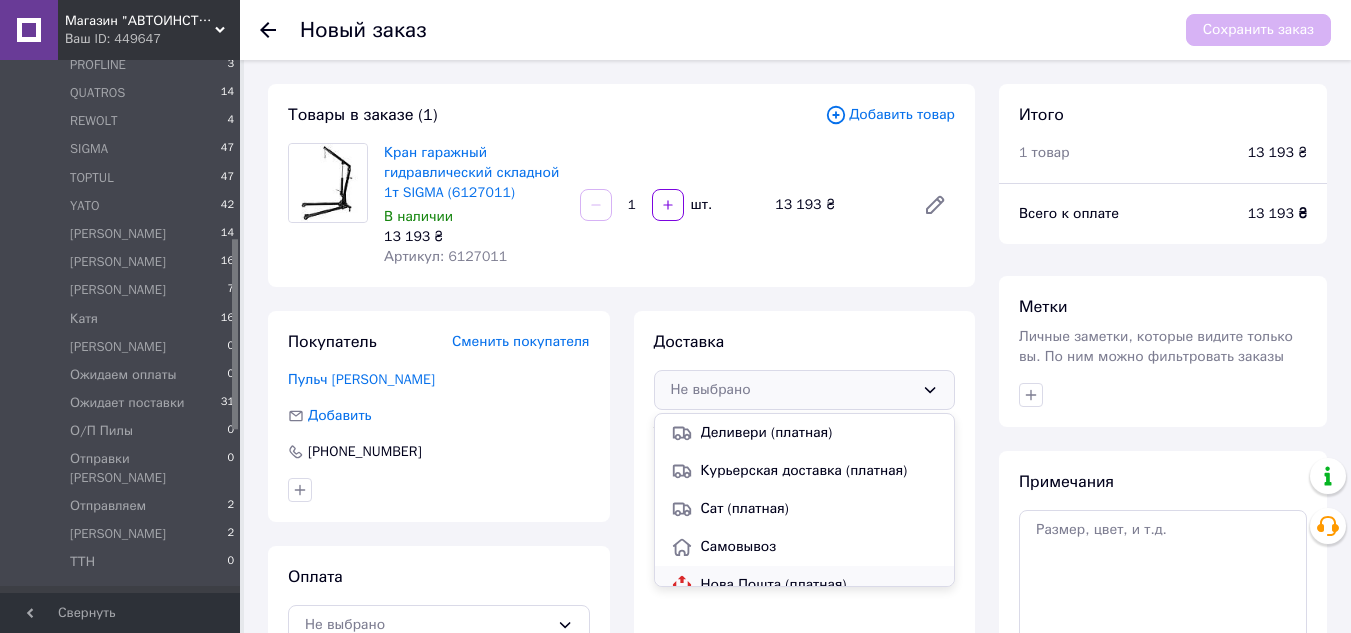 click on "Нова Пошта (платная)" at bounding box center [805, 585] 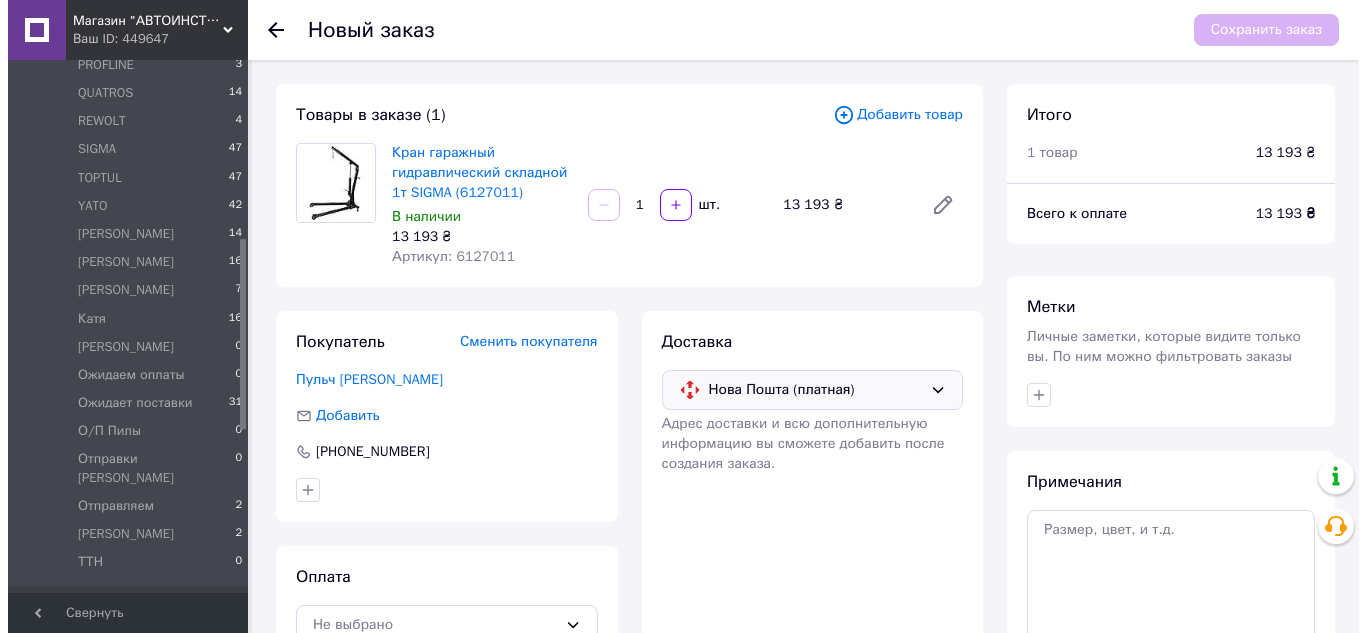 scroll, scrollTop: 191, scrollLeft: 0, axis: vertical 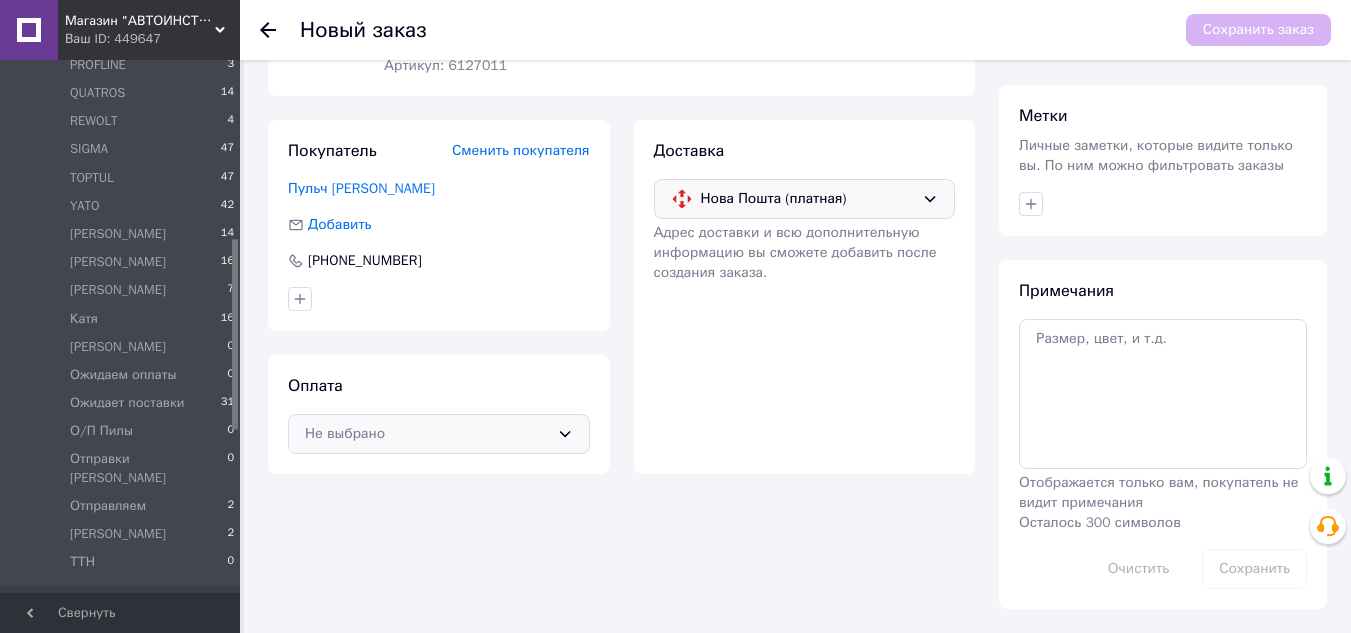 click on "Не выбрано" at bounding box center [427, 434] 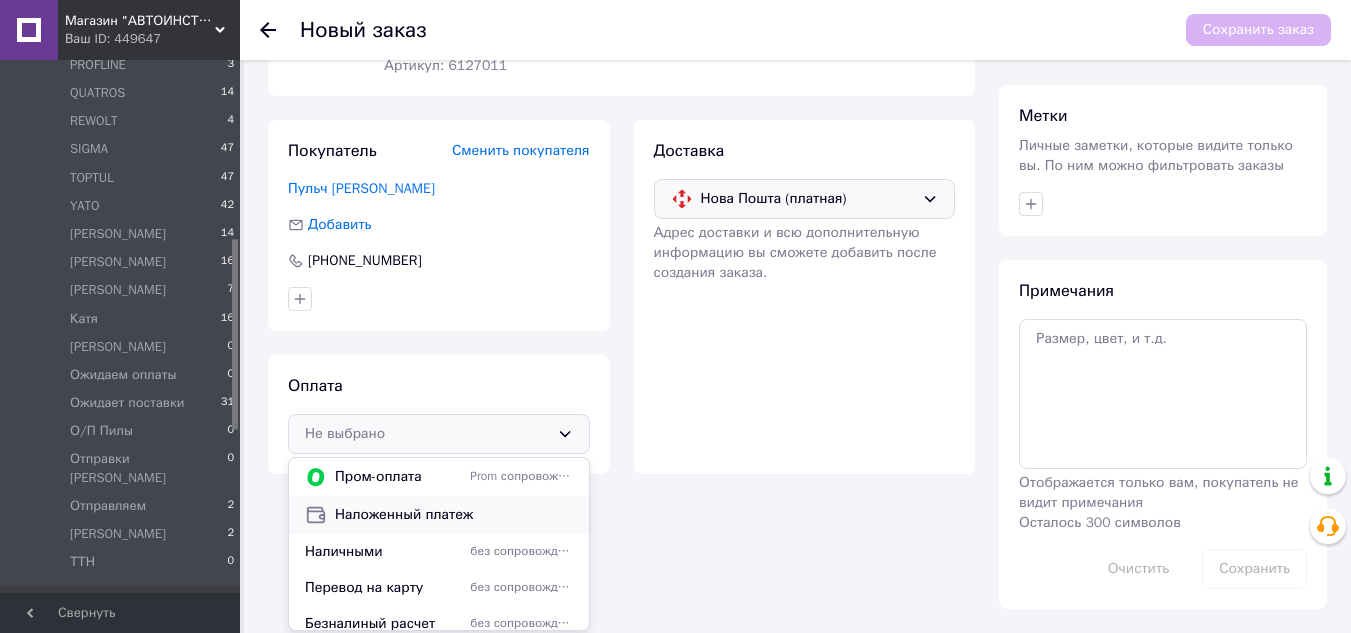 click on "Наложенный платеж" at bounding box center (454, 515) 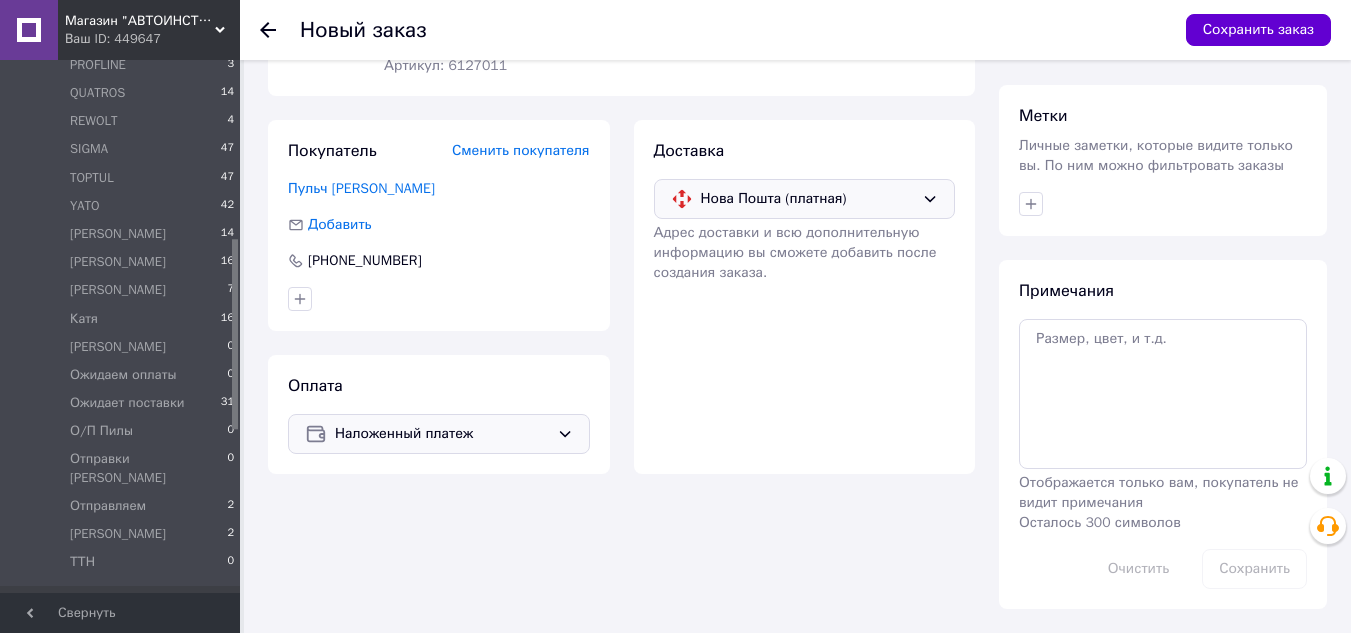 click on "Сохранить заказ" at bounding box center [1258, 30] 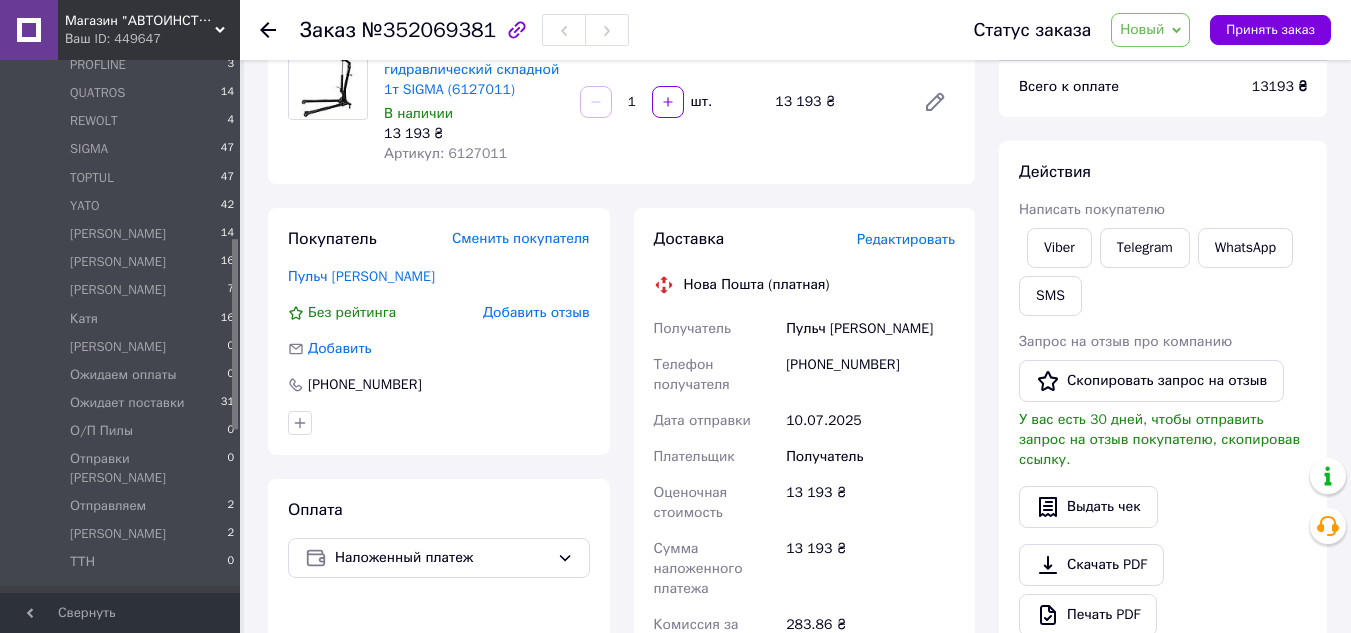 click on "Редактировать" at bounding box center (906, 239) 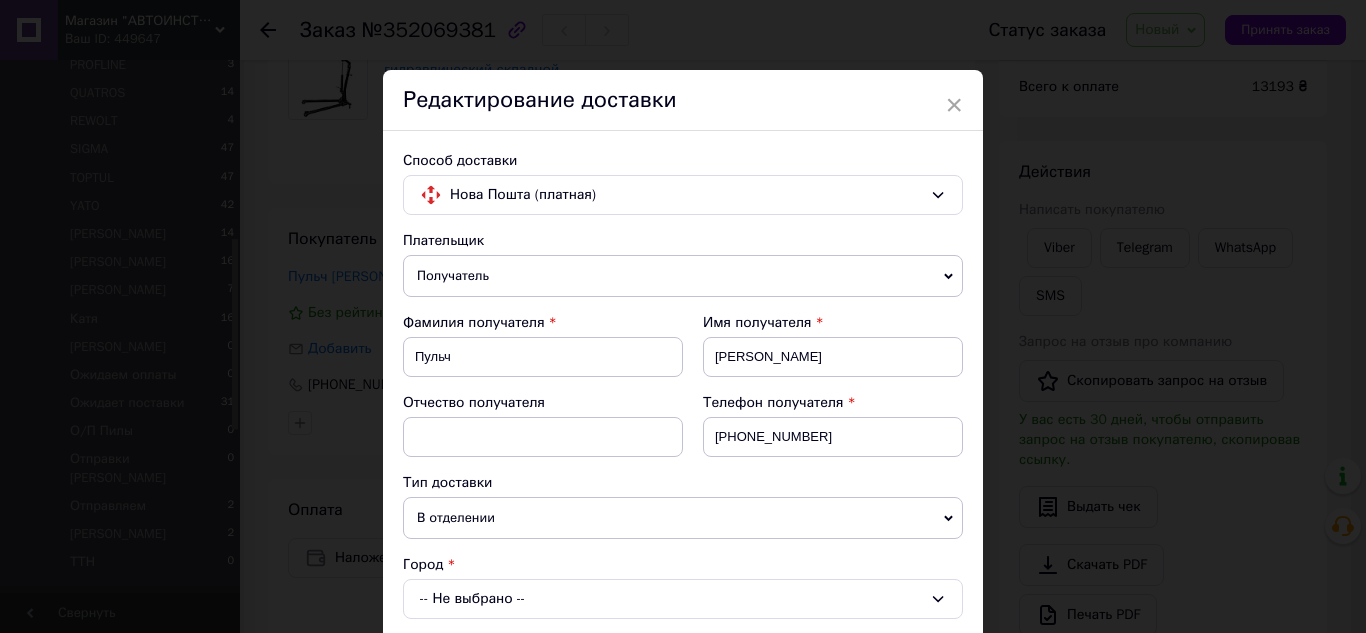 scroll, scrollTop: 300, scrollLeft: 0, axis: vertical 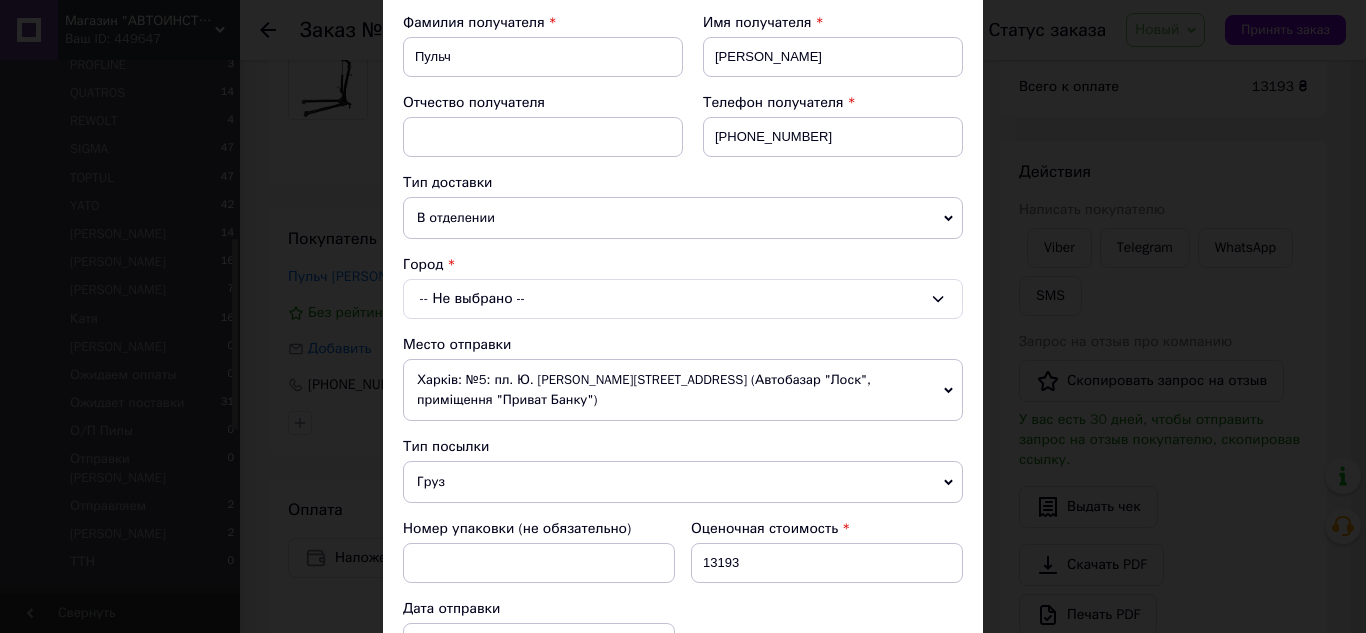 click on "-- Не выбрано --" at bounding box center (683, 299) 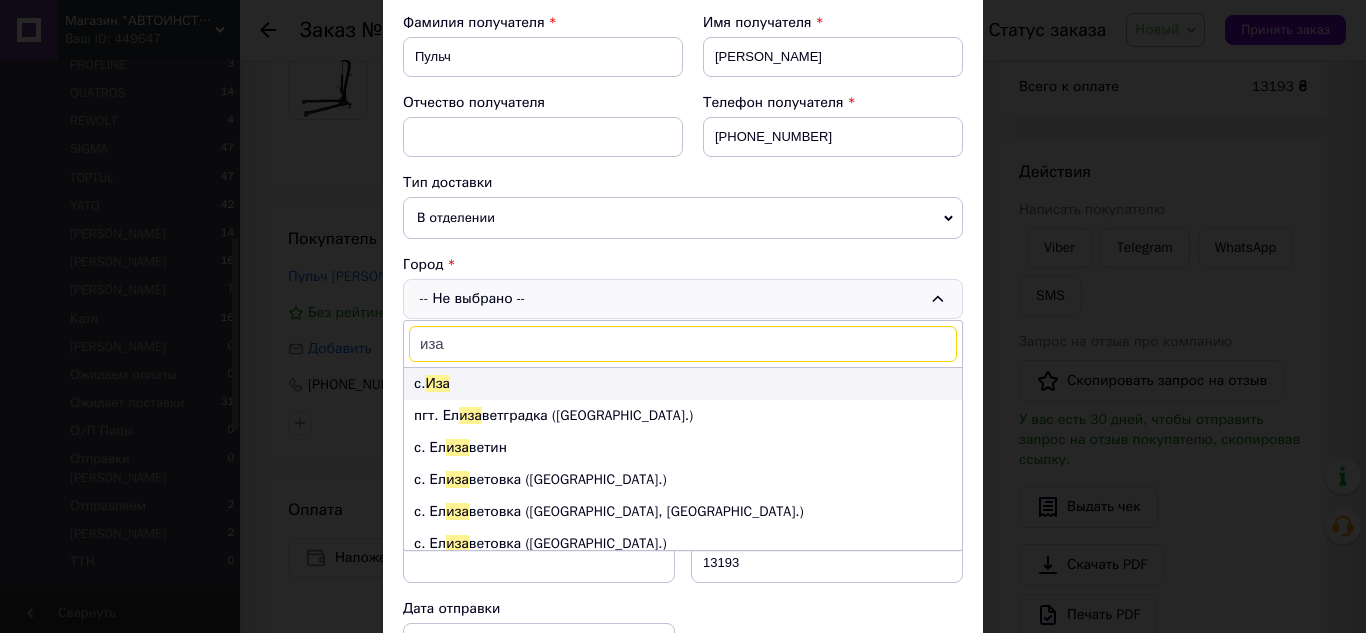 type on "иза" 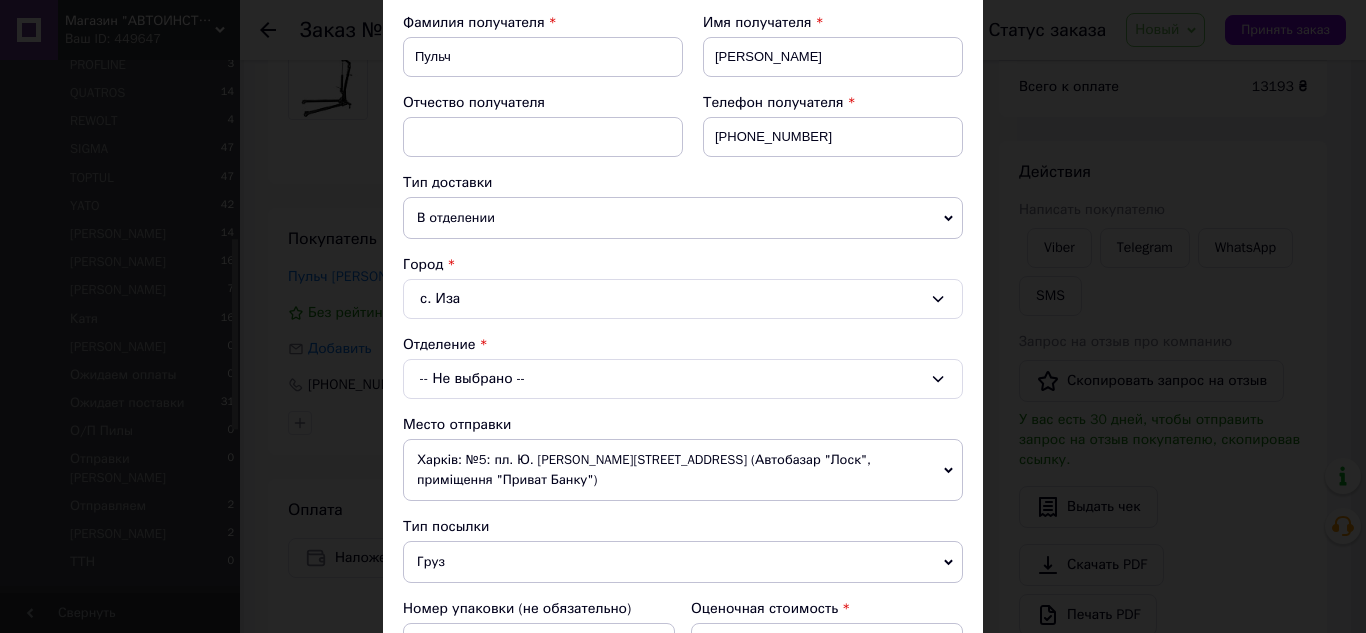 click on "-- Не выбрано --" at bounding box center (683, 379) 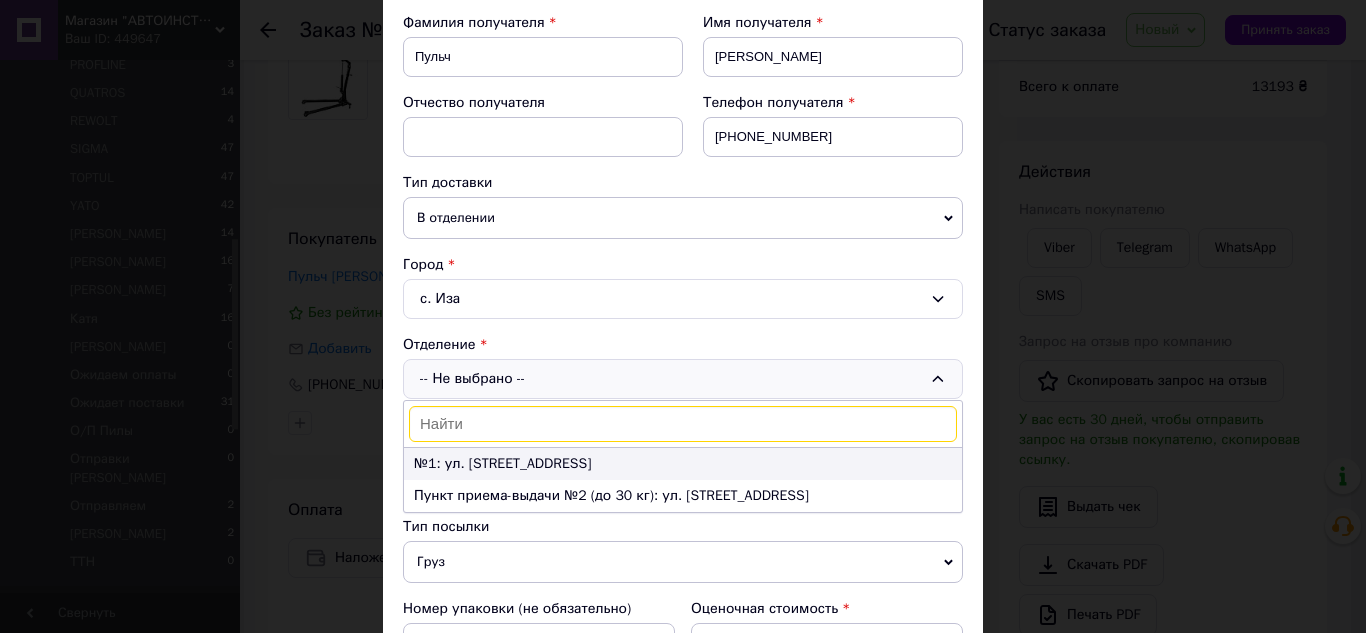 click on "№1: ул. [STREET_ADDRESS]" at bounding box center (683, 464) 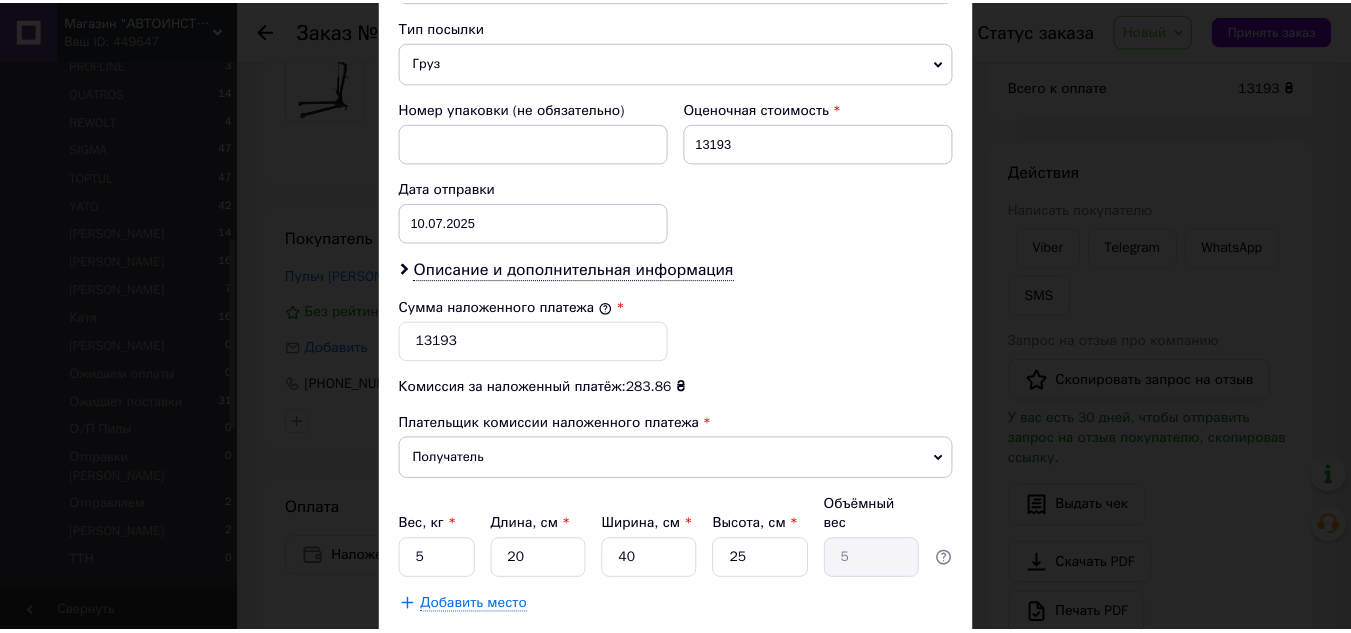scroll, scrollTop: 893, scrollLeft: 0, axis: vertical 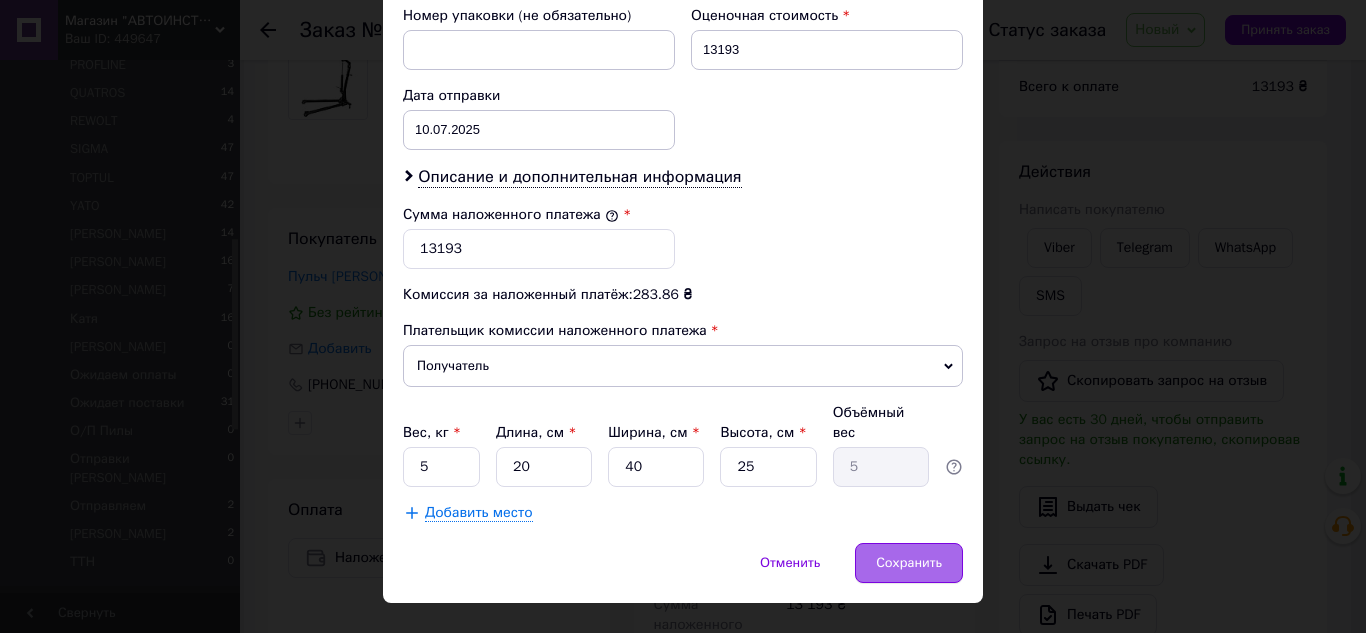 click on "Сохранить" at bounding box center (909, 563) 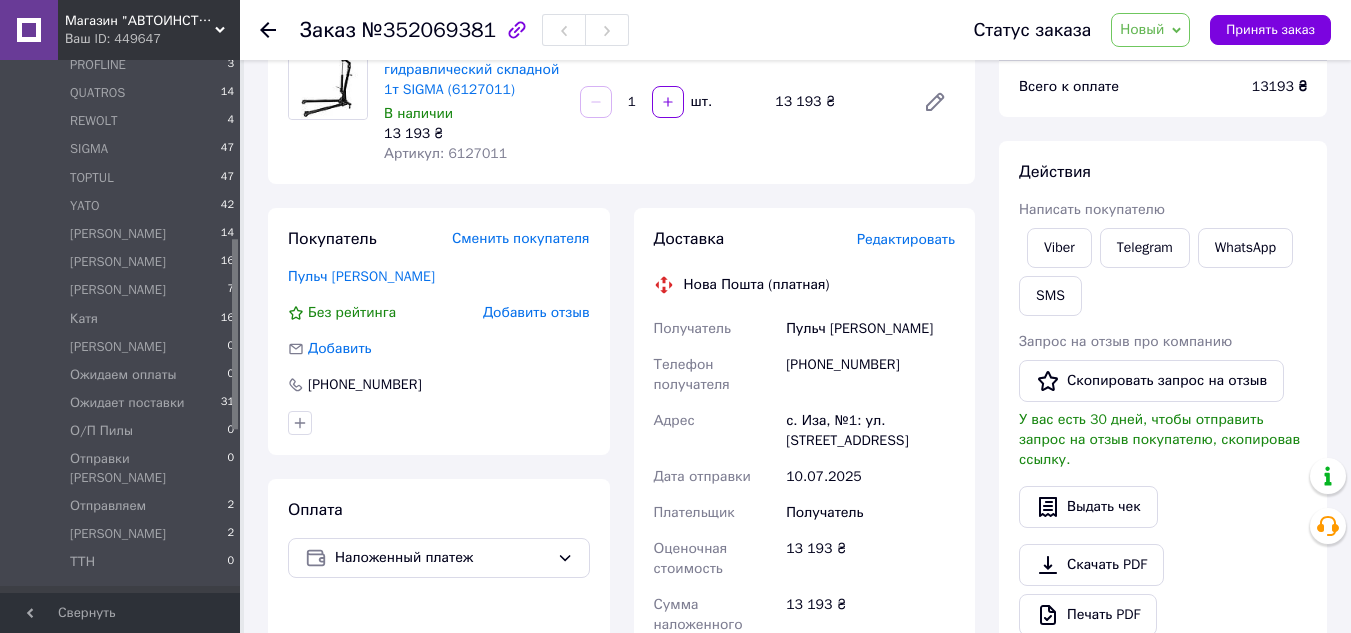 click on "Новый" at bounding box center (1150, 30) 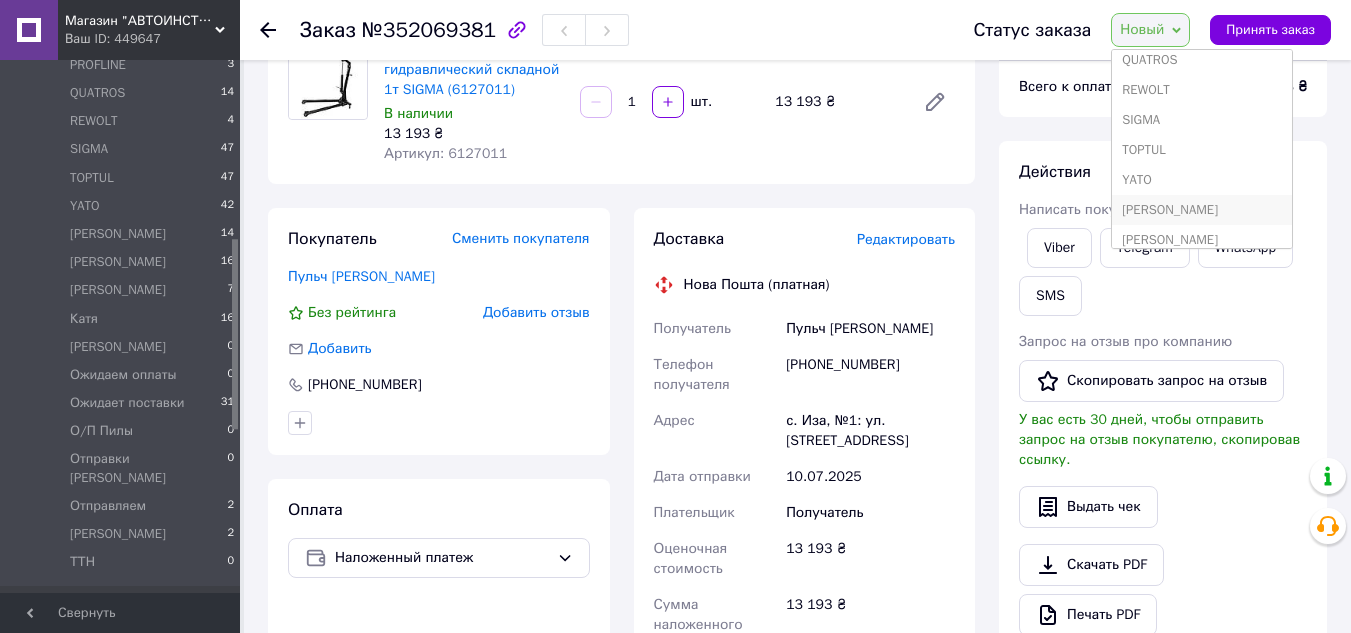 scroll, scrollTop: 500, scrollLeft: 0, axis: vertical 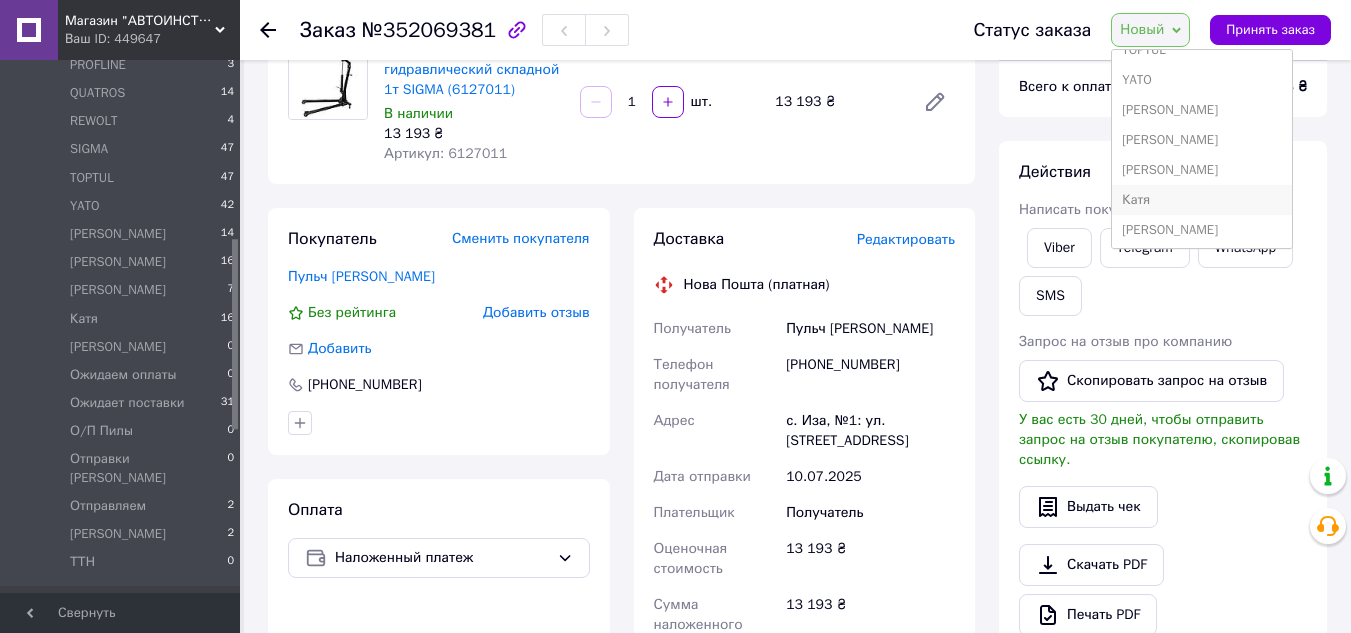 click on "Катя" at bounding box center (1201, 200) 